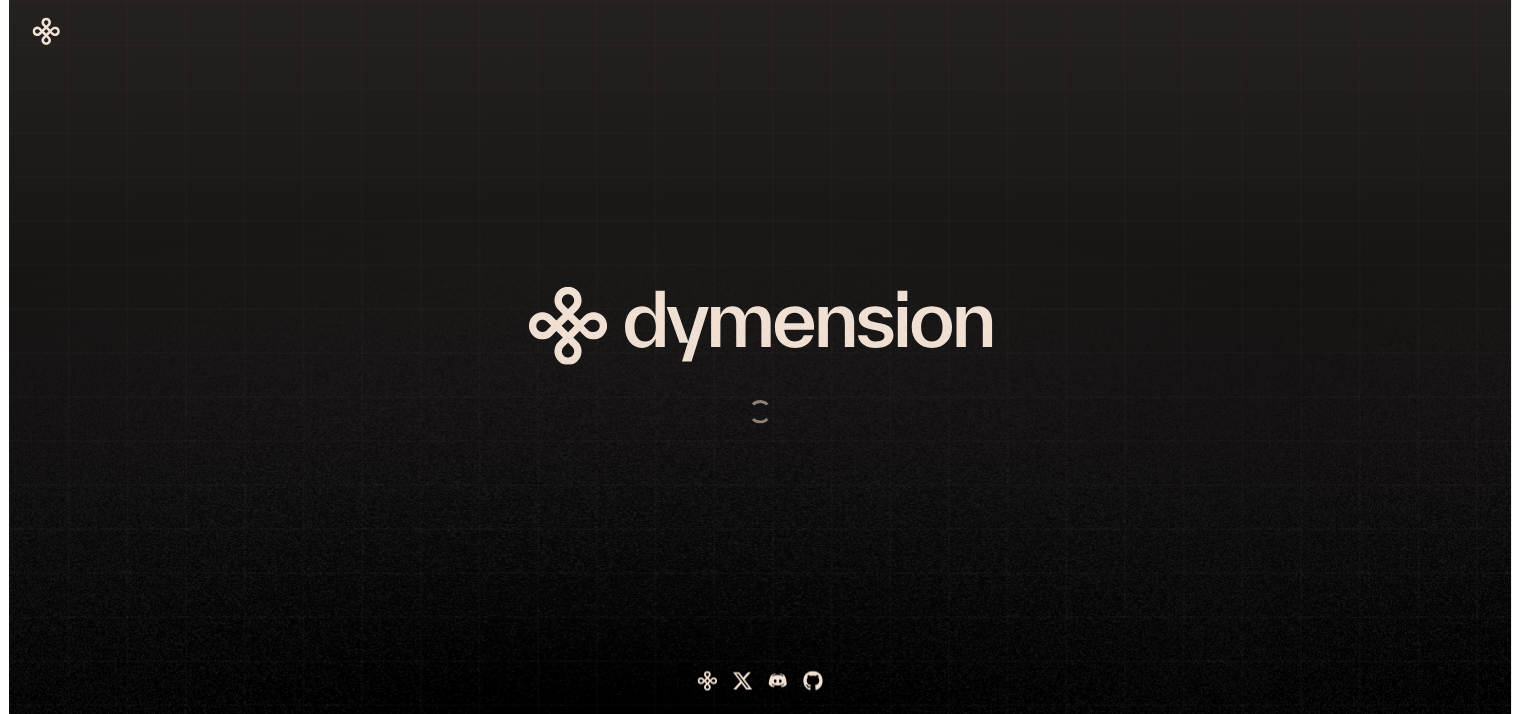 scroll, scrollTop: 0, scrollLeft: 0, axis: both 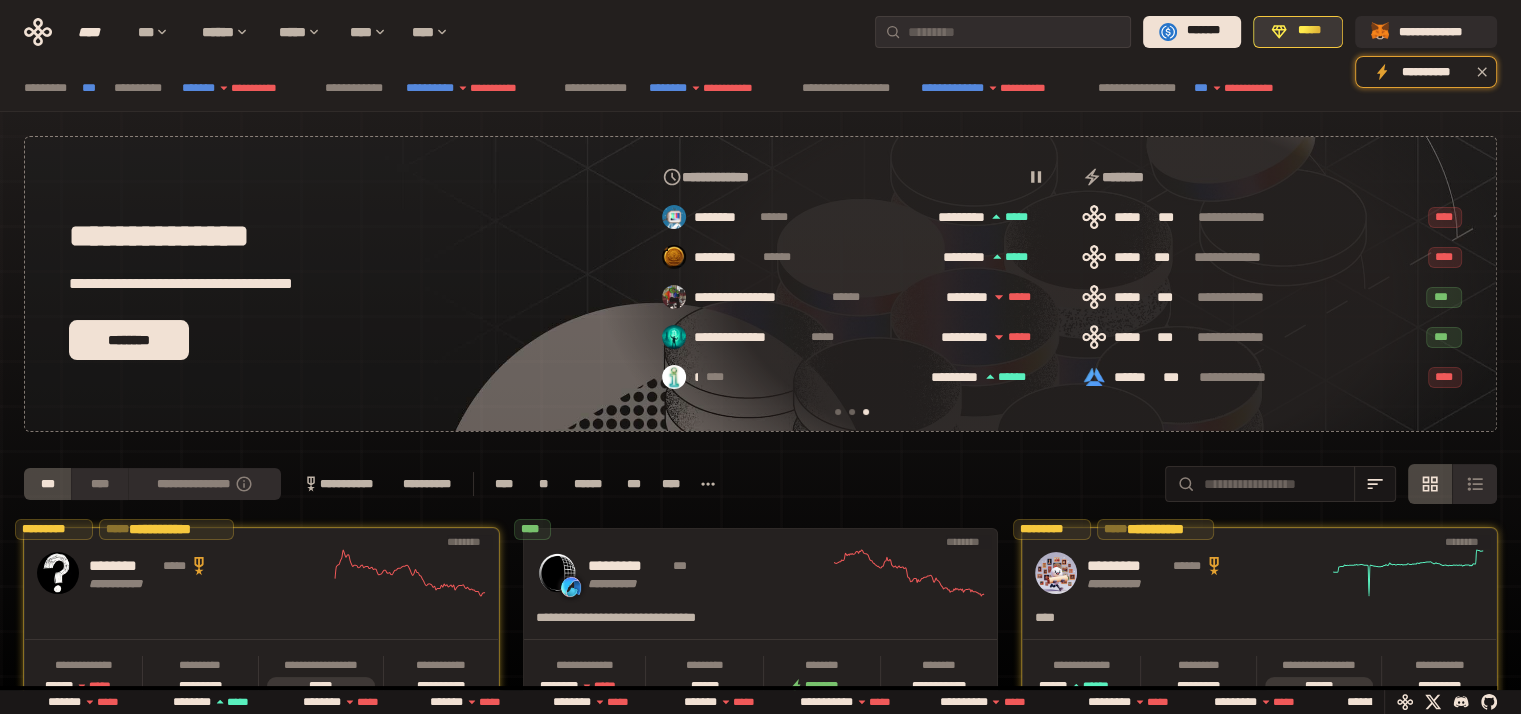 click on "*****" at bounding box center (1309, 31) 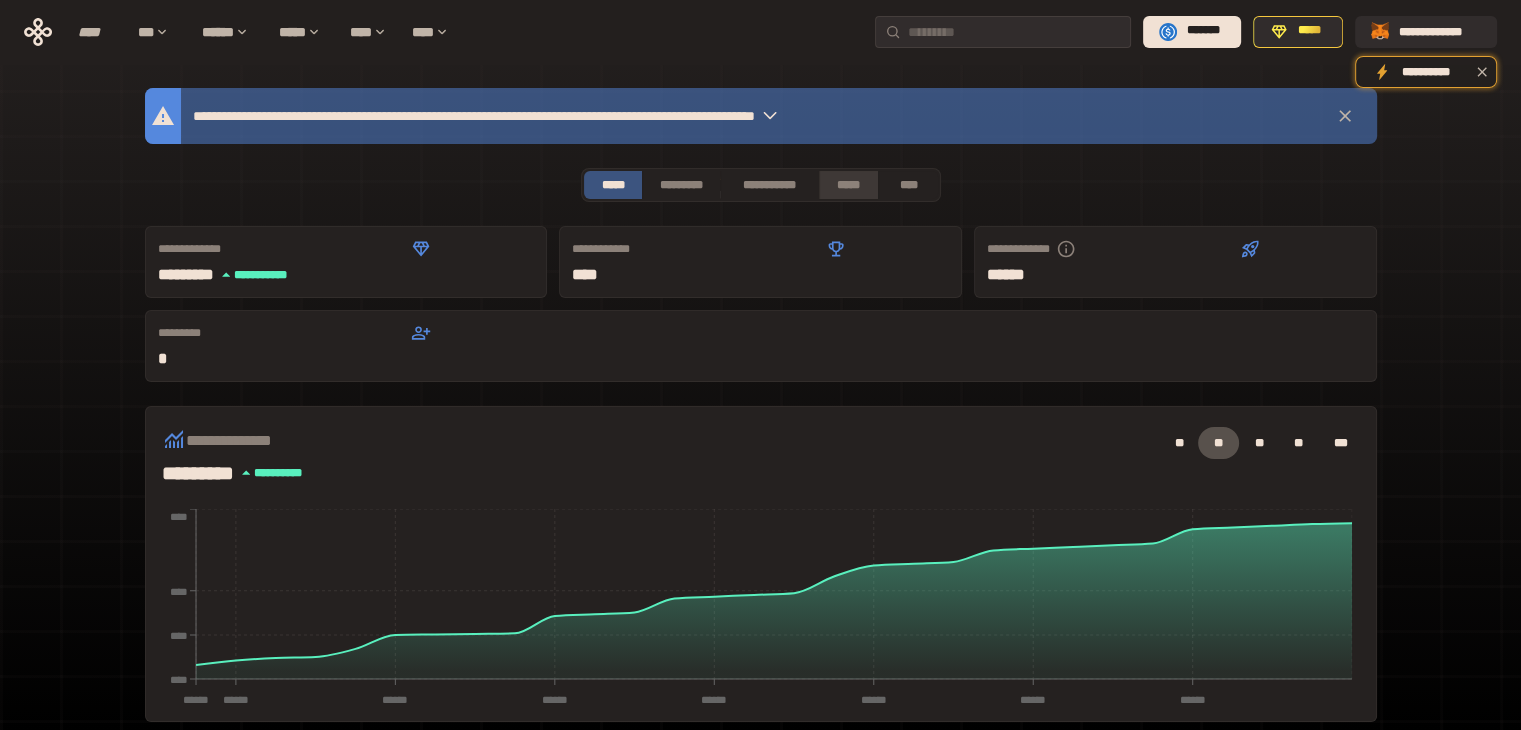 click on "*****" at bounding box center [849, 185] 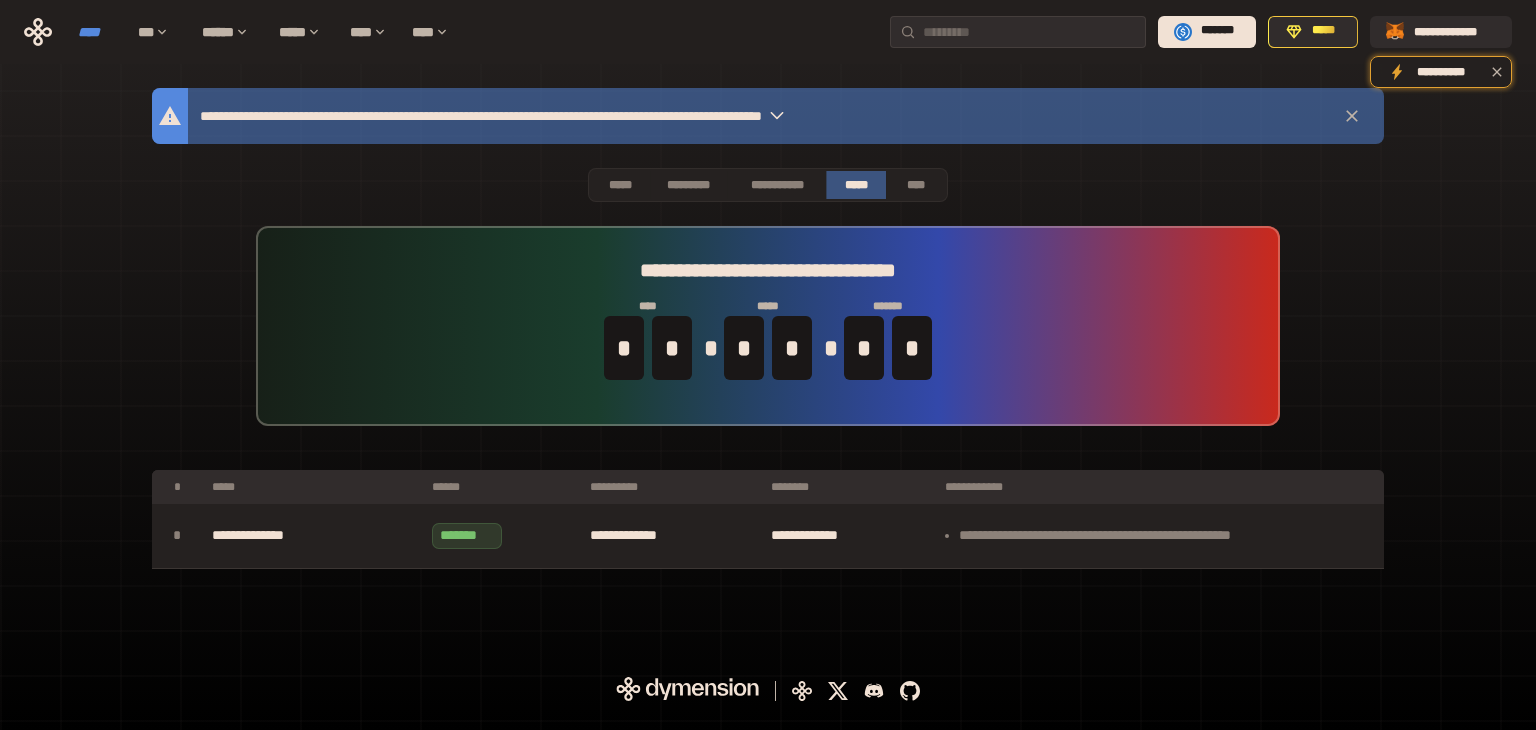 click on "****" at bounding box center (98, 32) 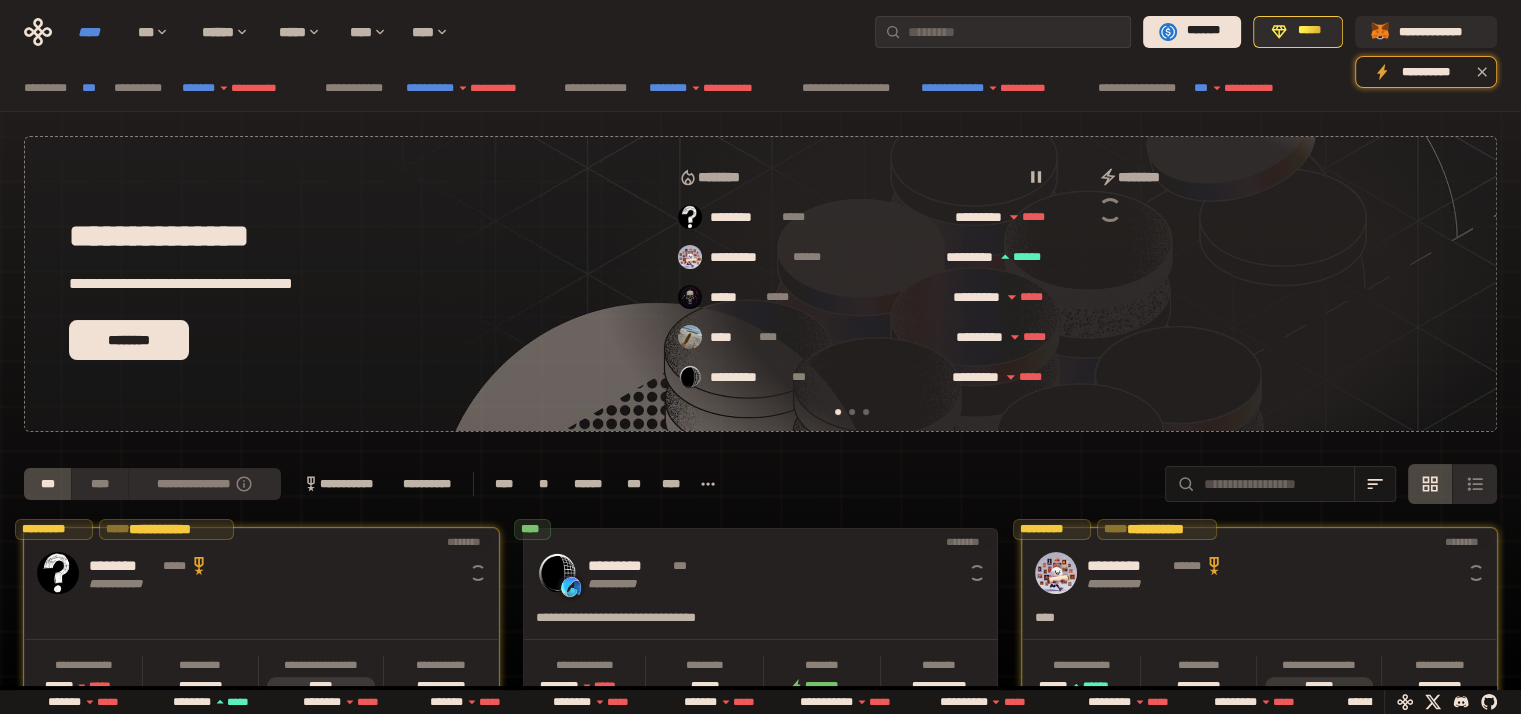 scroll, scrollTop: 0, scrollLeft: 16, axis: horizontal 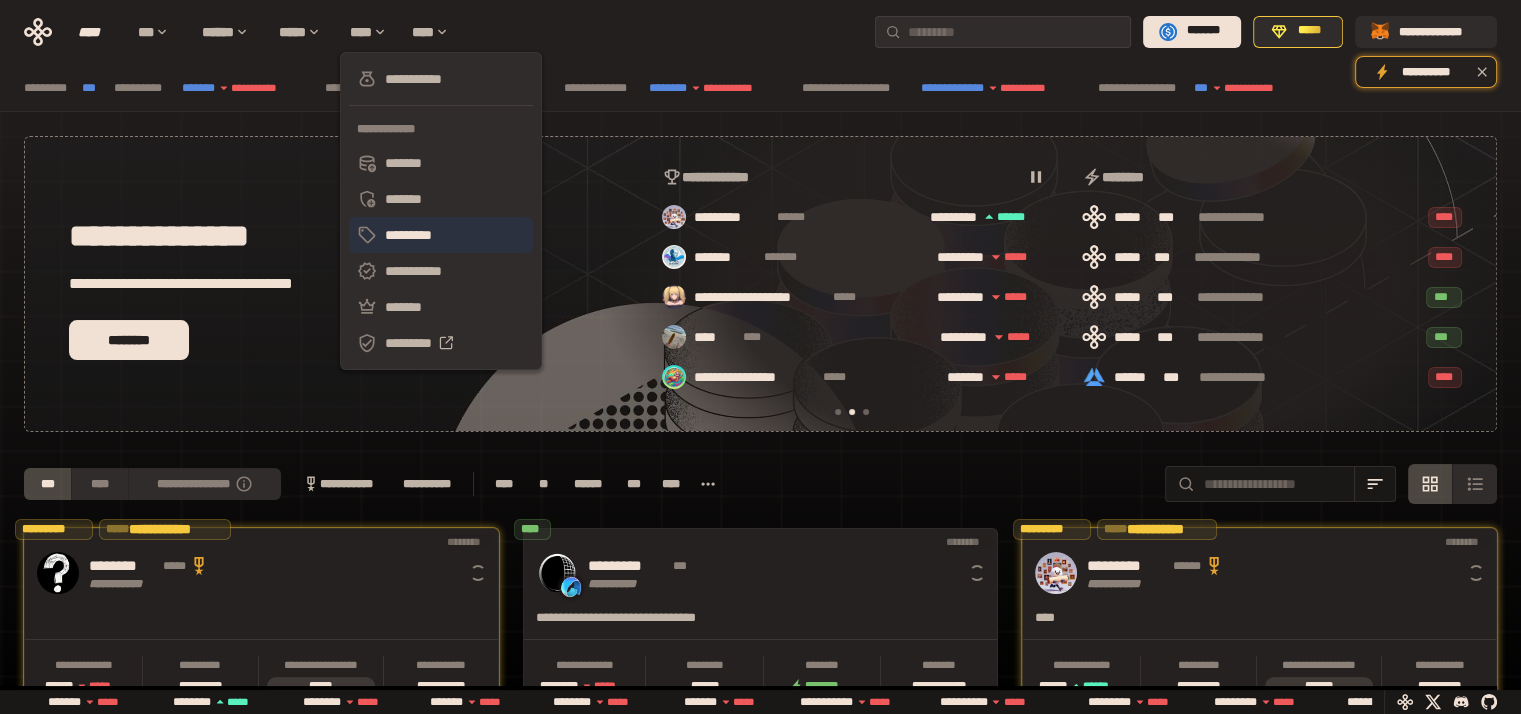 click on "*********" at bounding box center [441, 235] 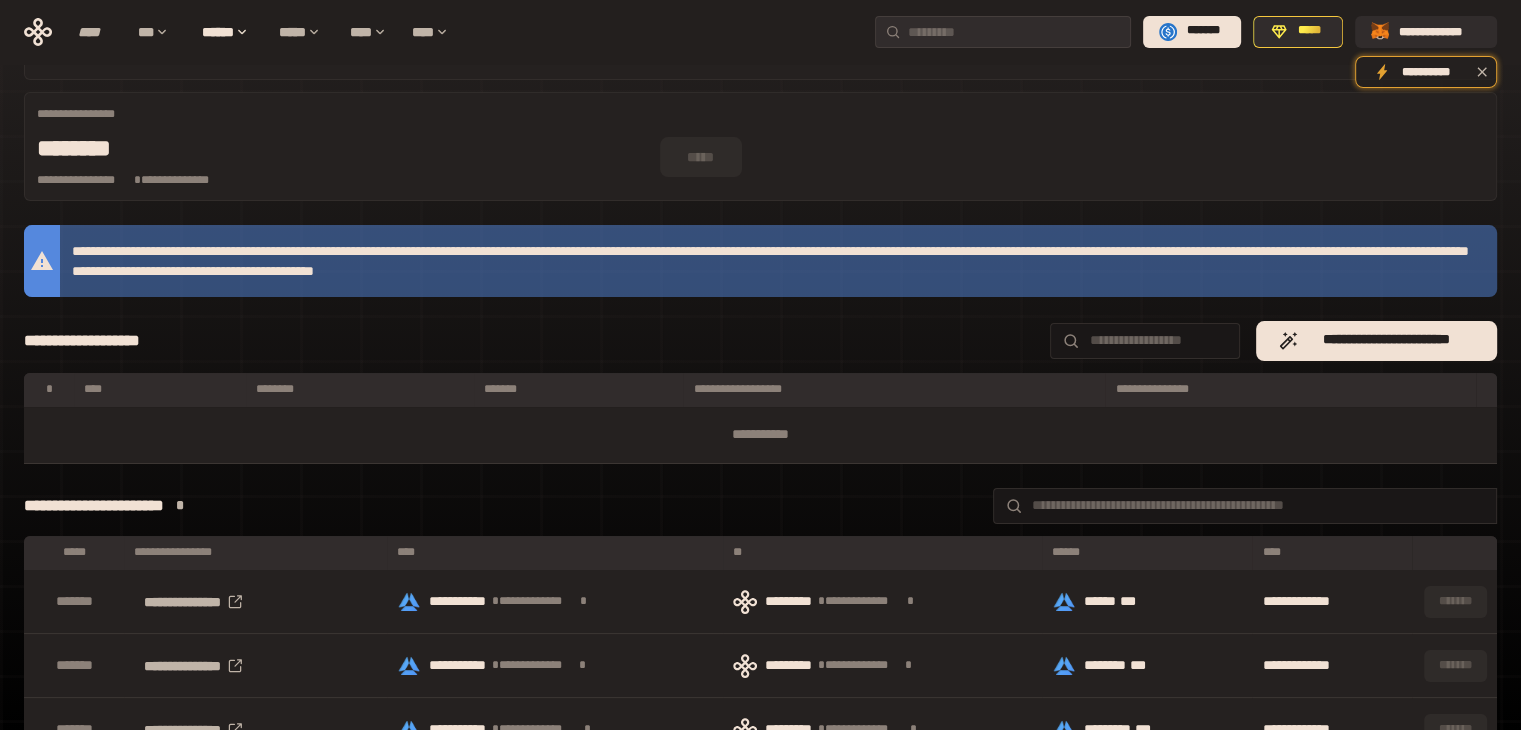 scroll, scrollTop: 136, scrollLeft: 0, axis: vertical 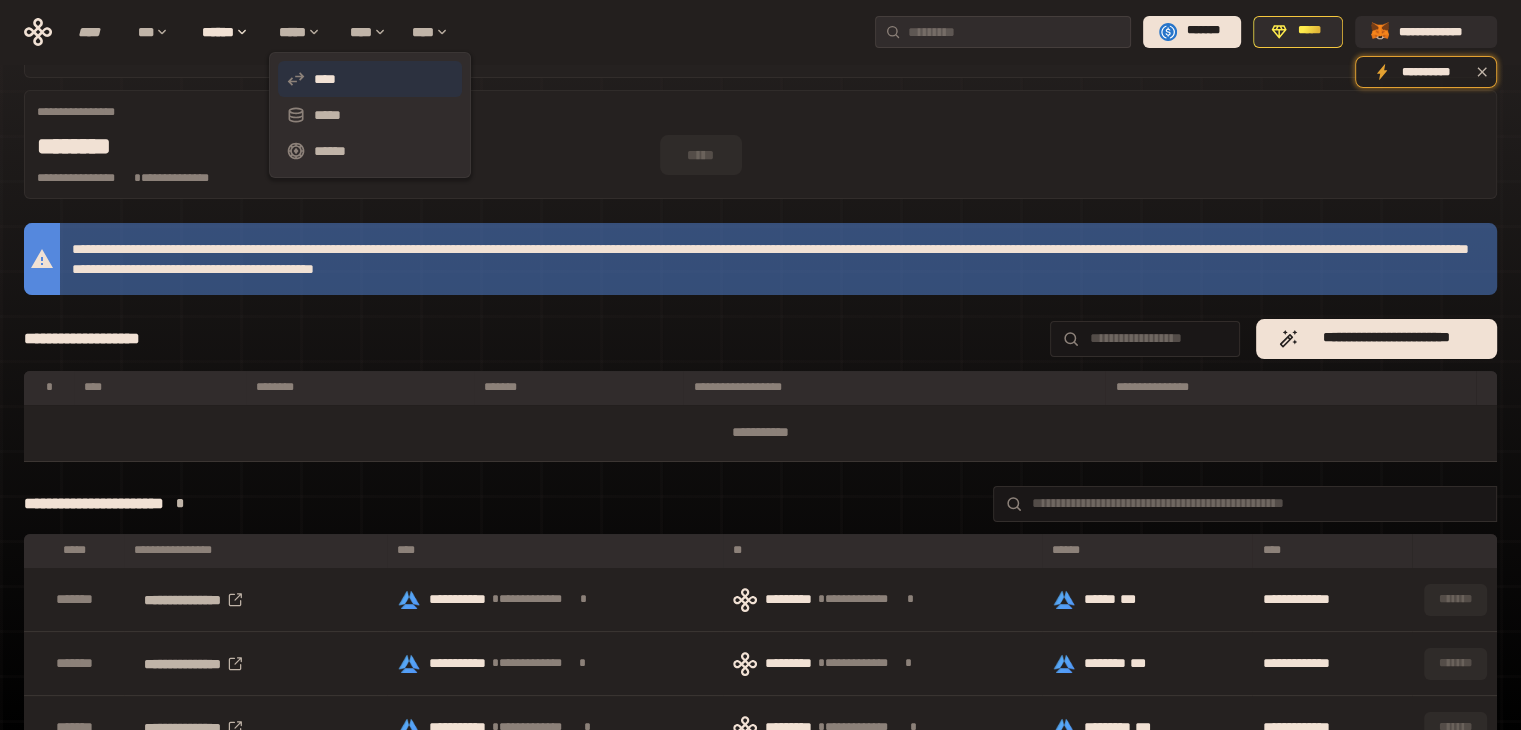 click on "****" at bounding box center [370, 79] 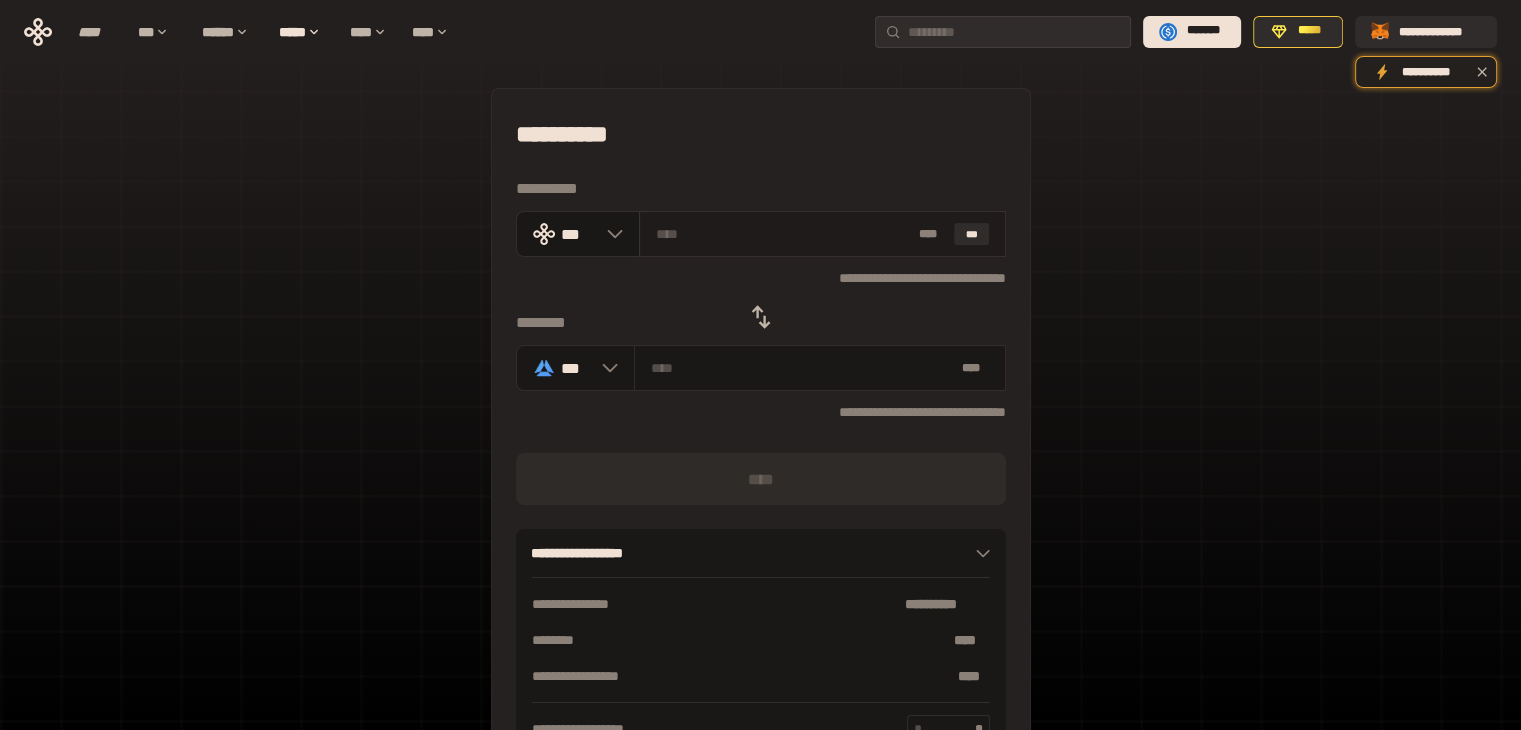 click at bounding box center (783, 234) 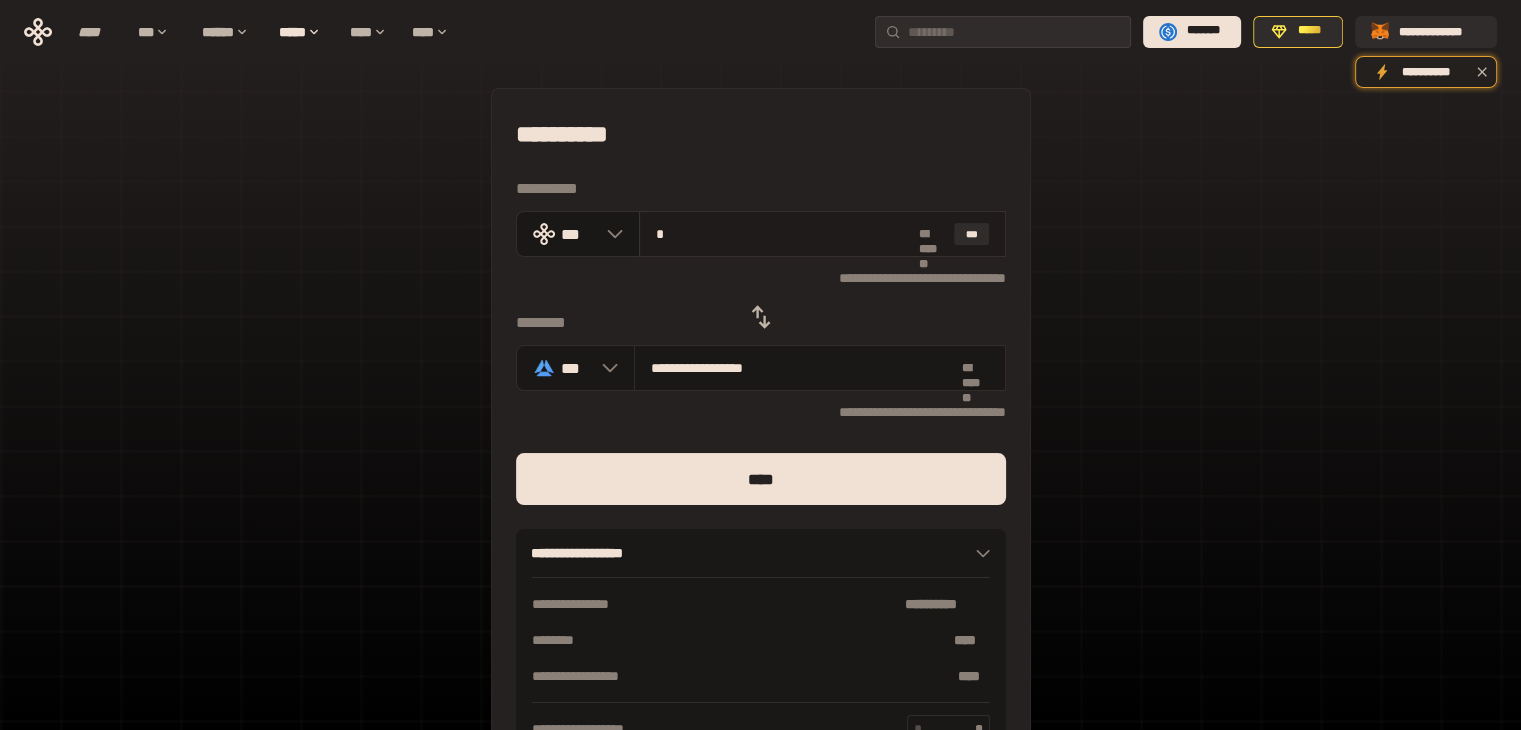 type on "**********" 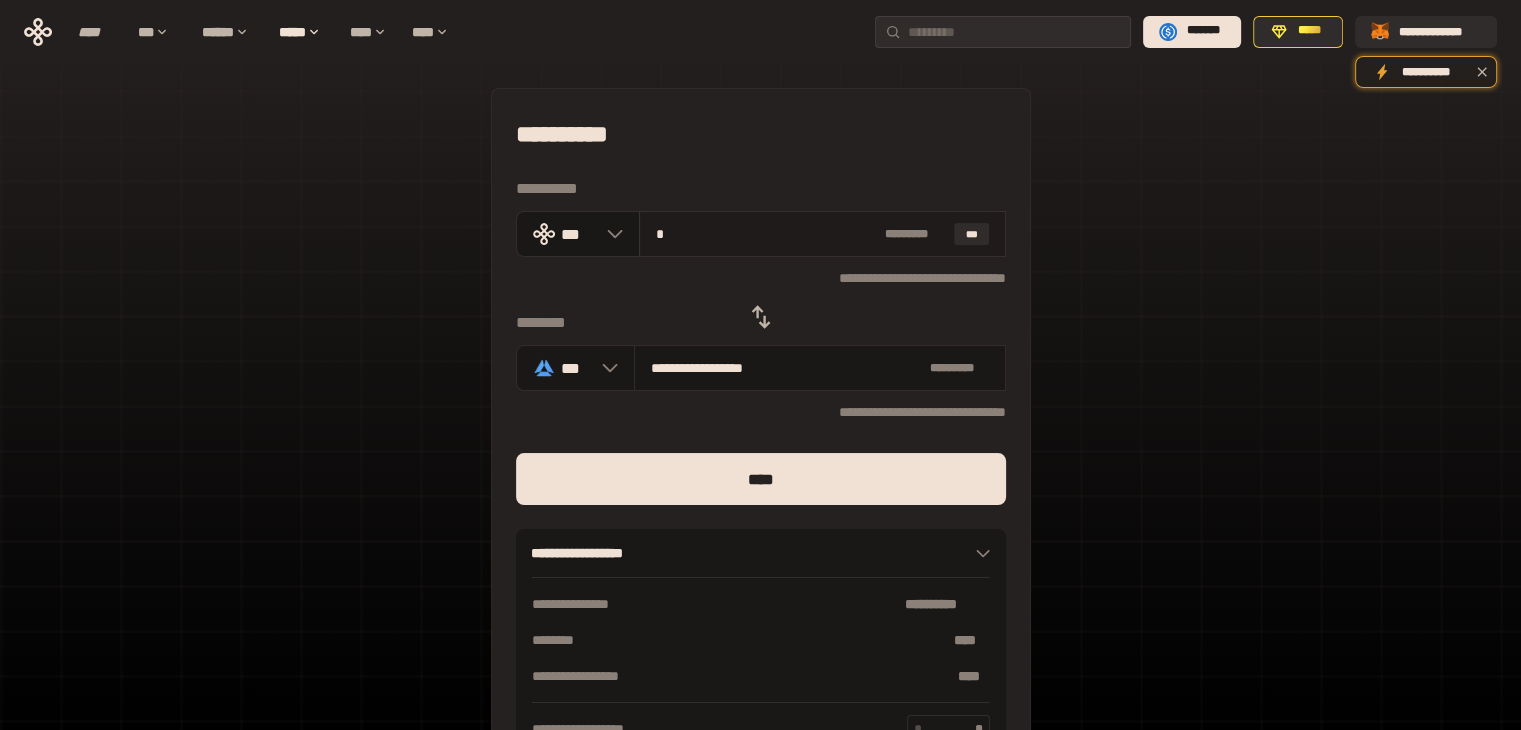 type on "**" 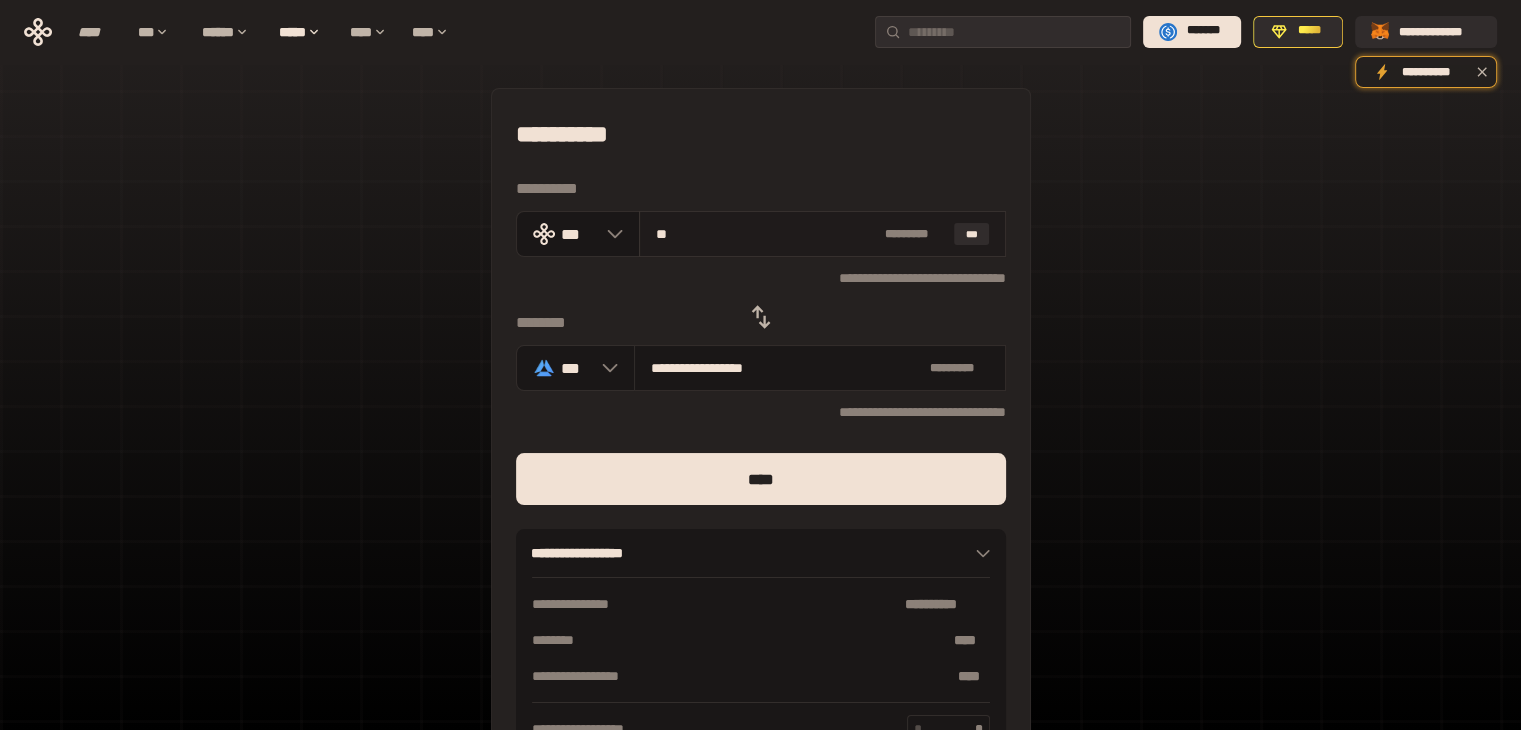 type on "**********" 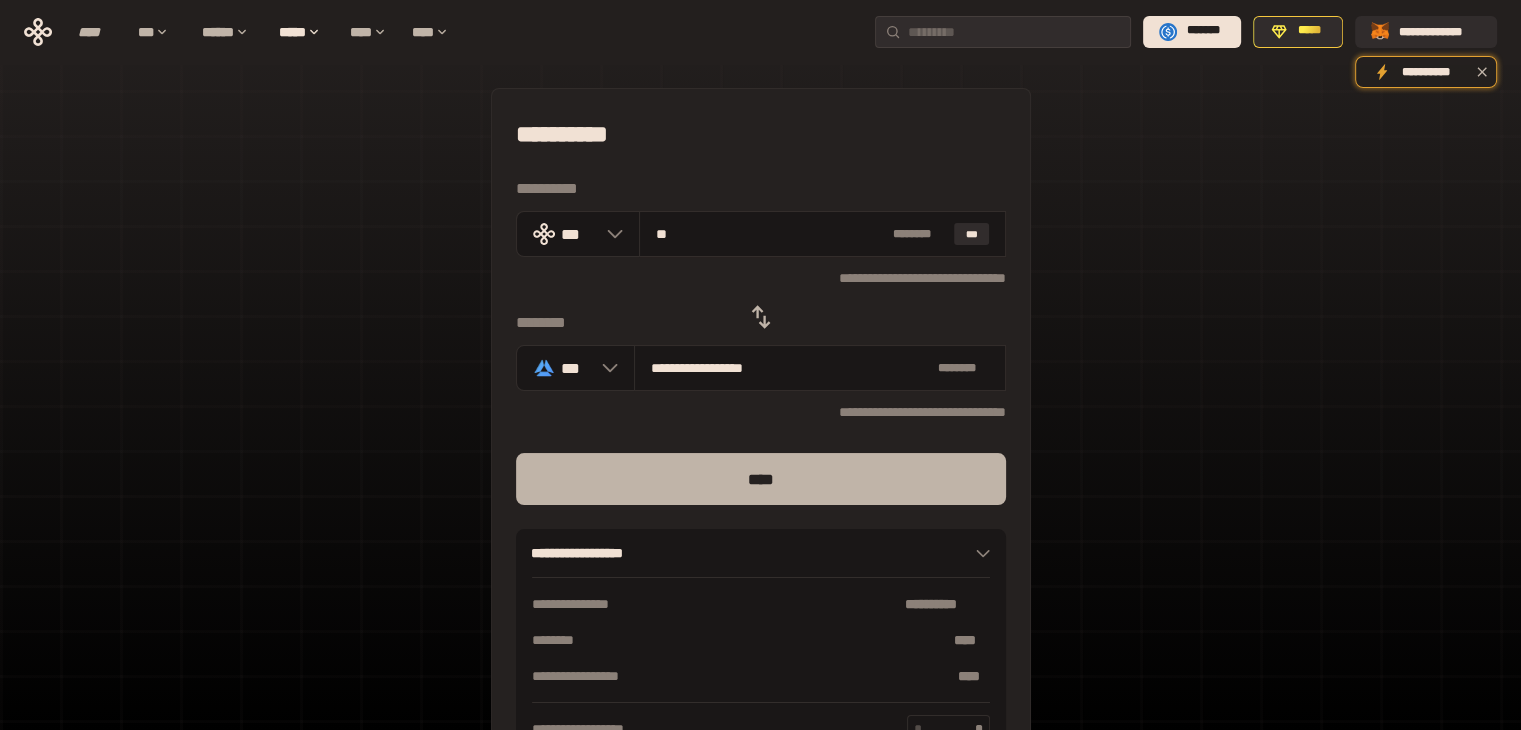 type on "**" 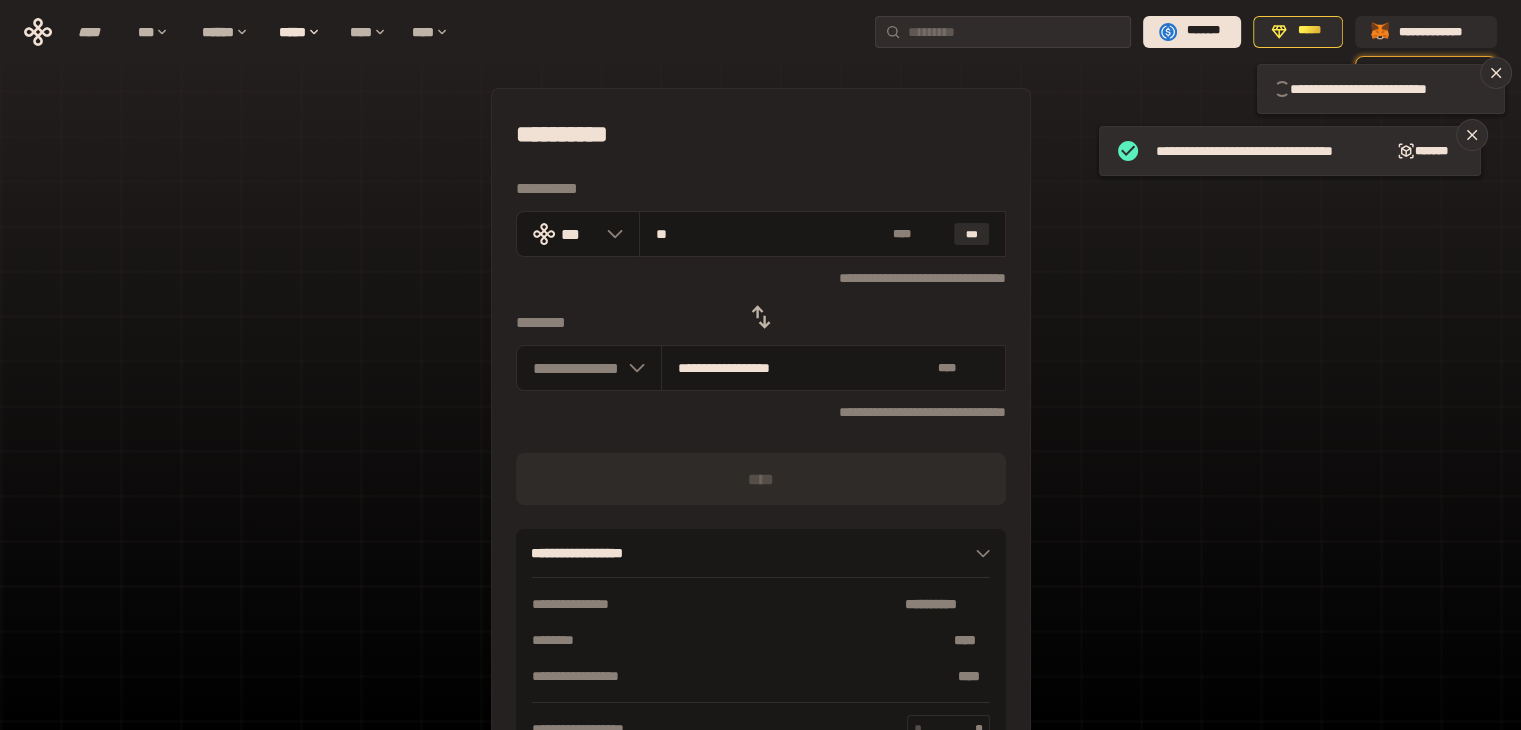 type 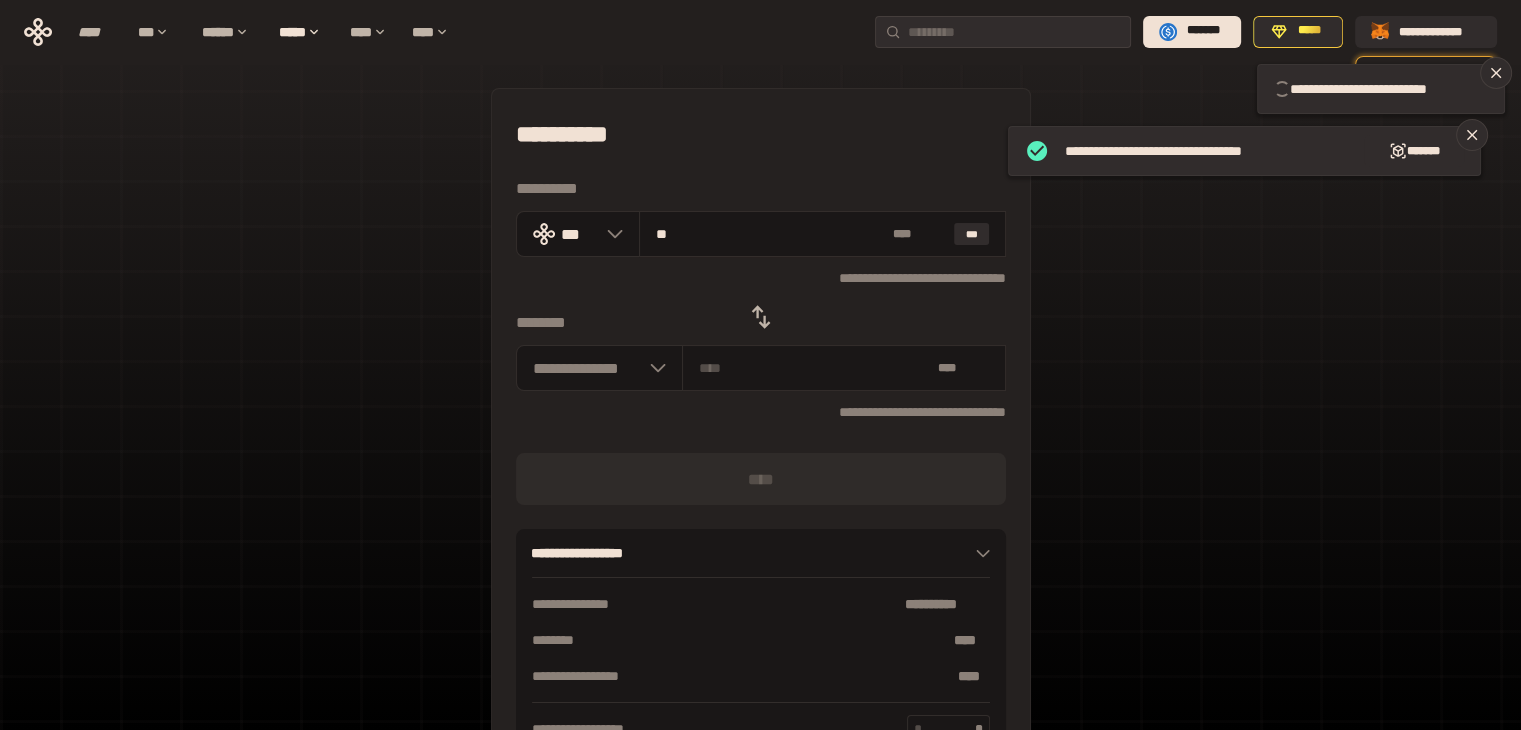 type 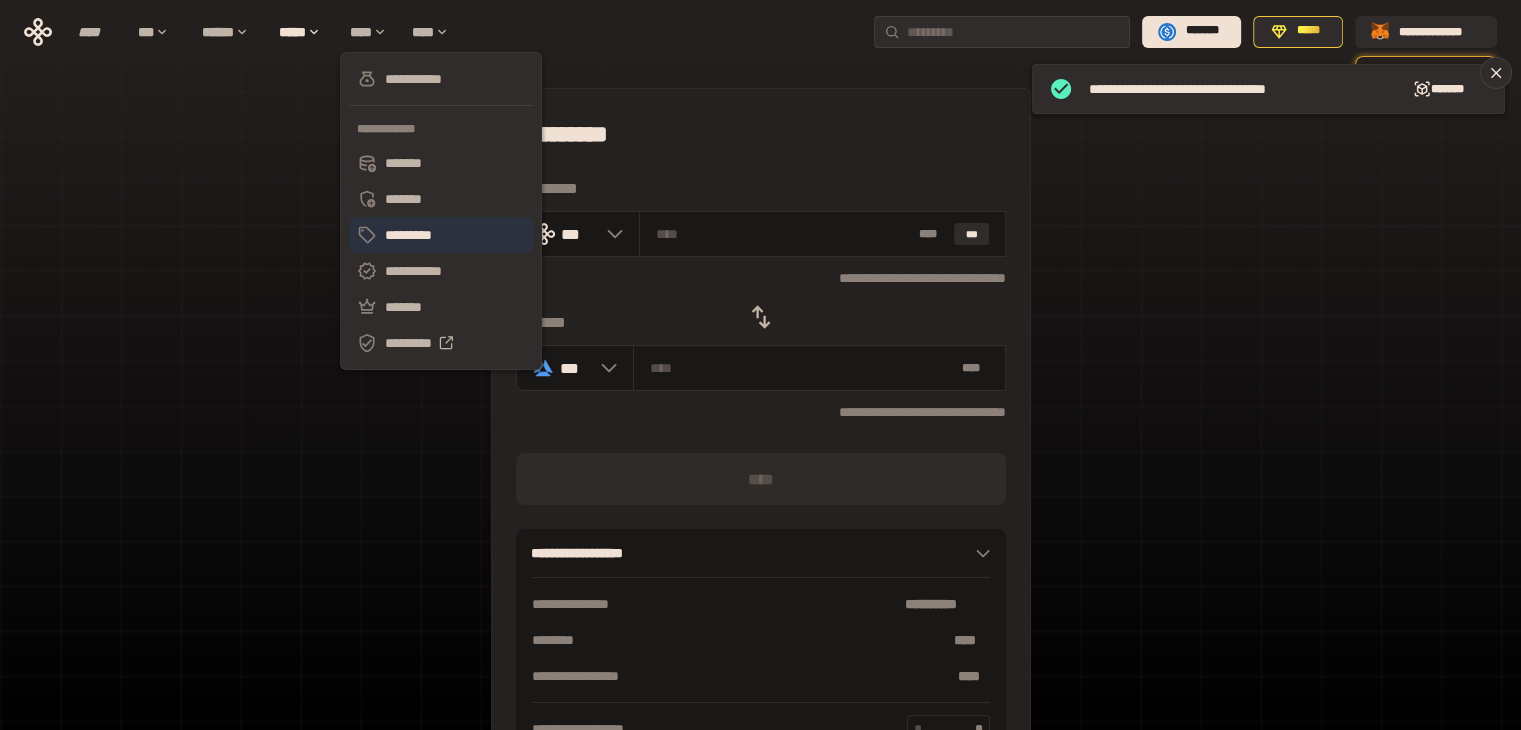 click on "*********" at bounding box center (441, 235) 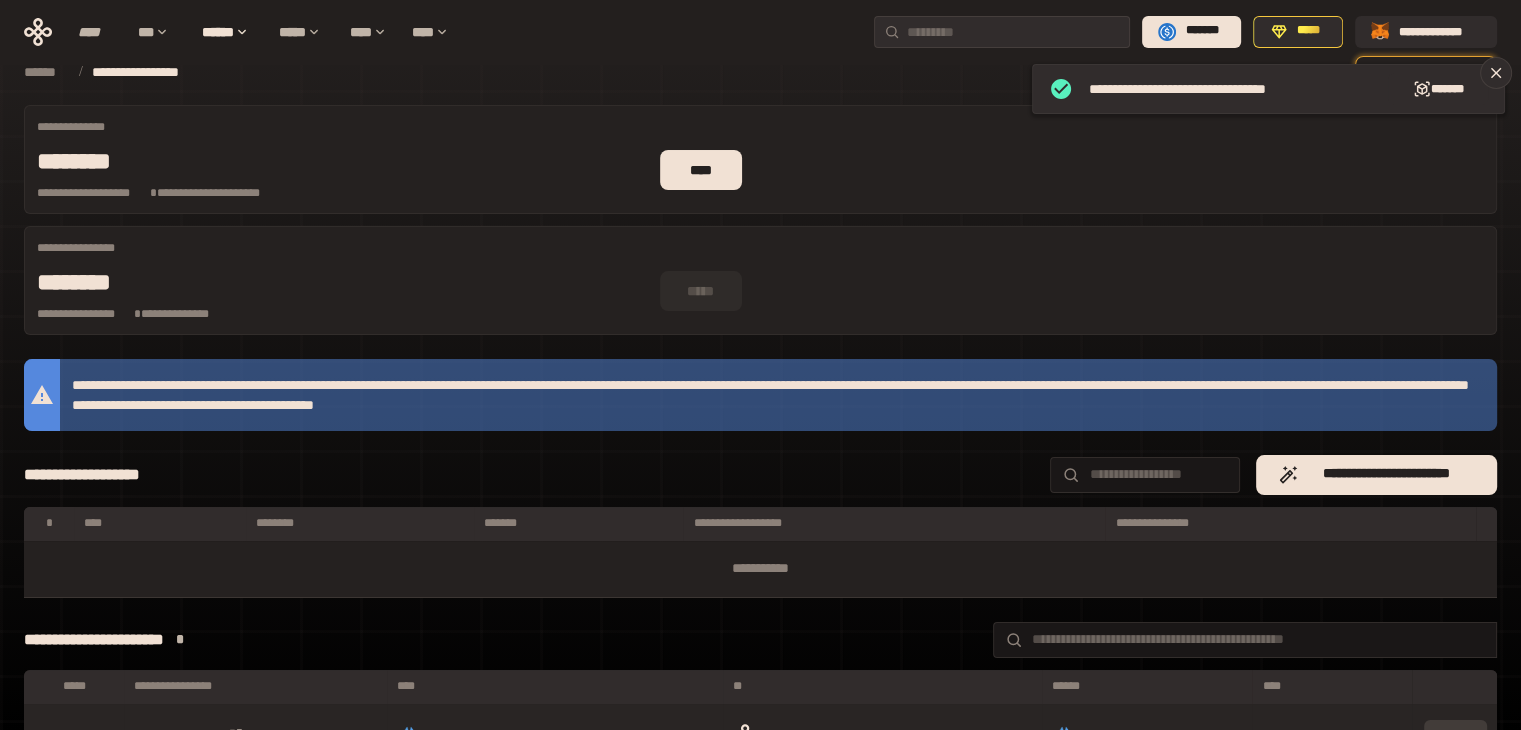 click on "*******" at bounding box center (1455, 736) 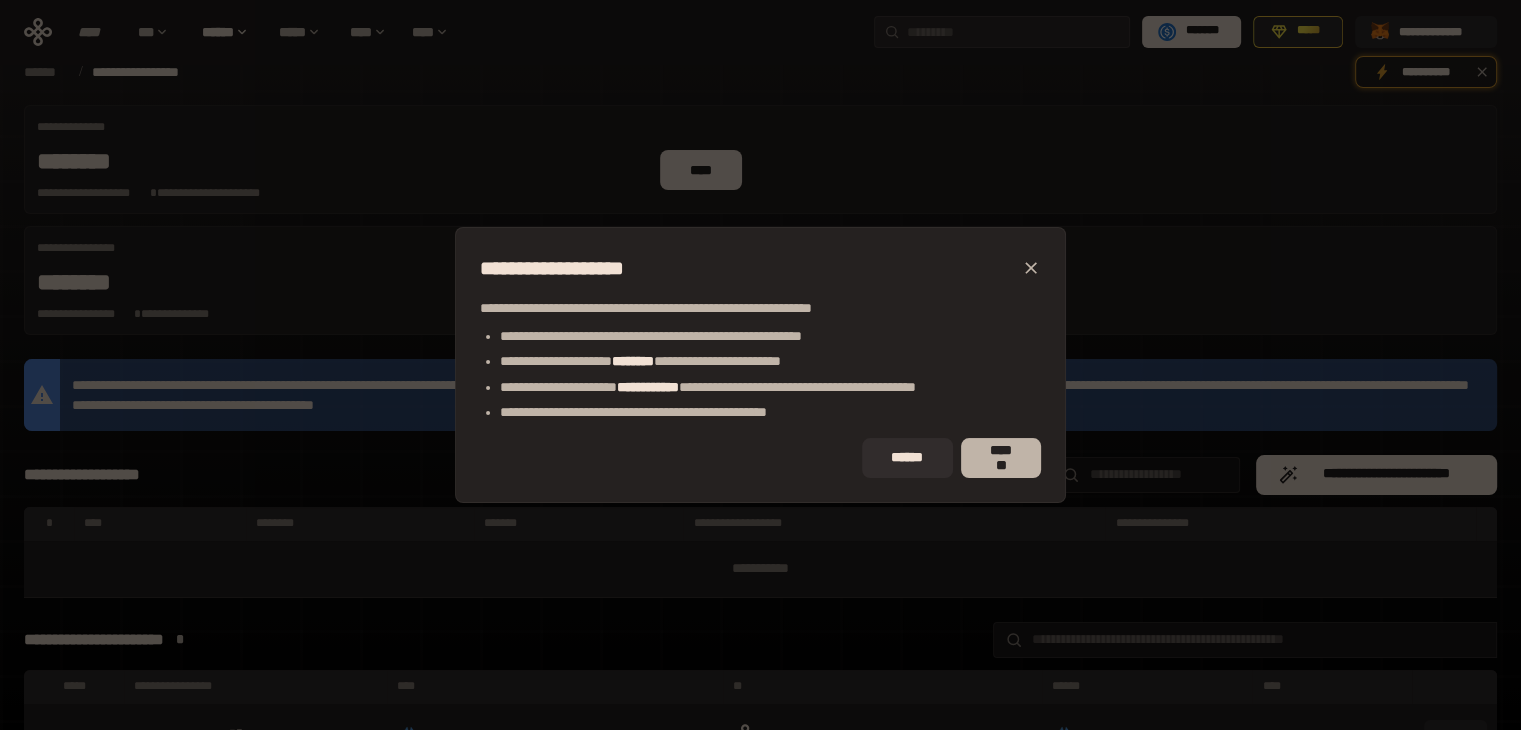 click on "*******" at bounding box center (1001, 458) 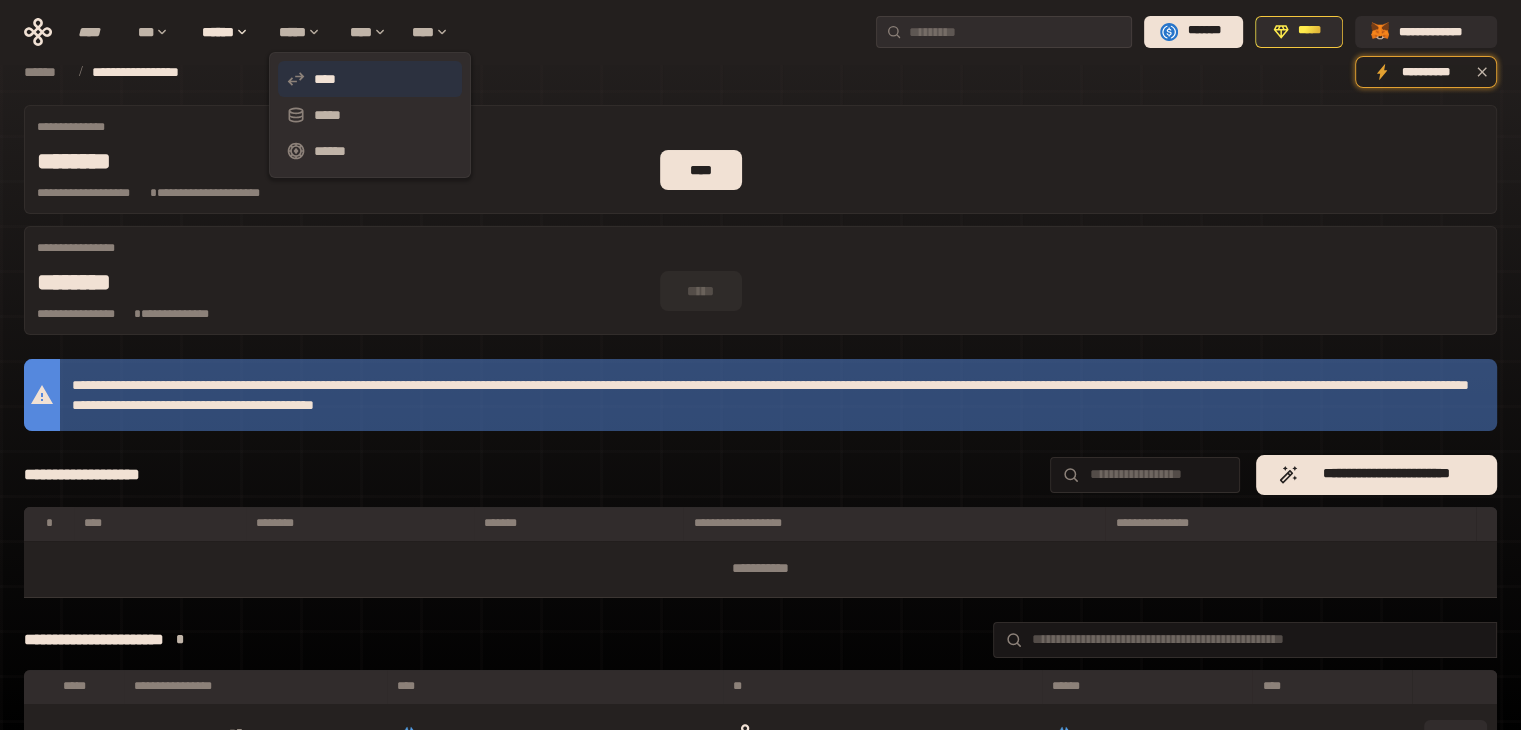 click on "****" at bounding box center (370, 79) 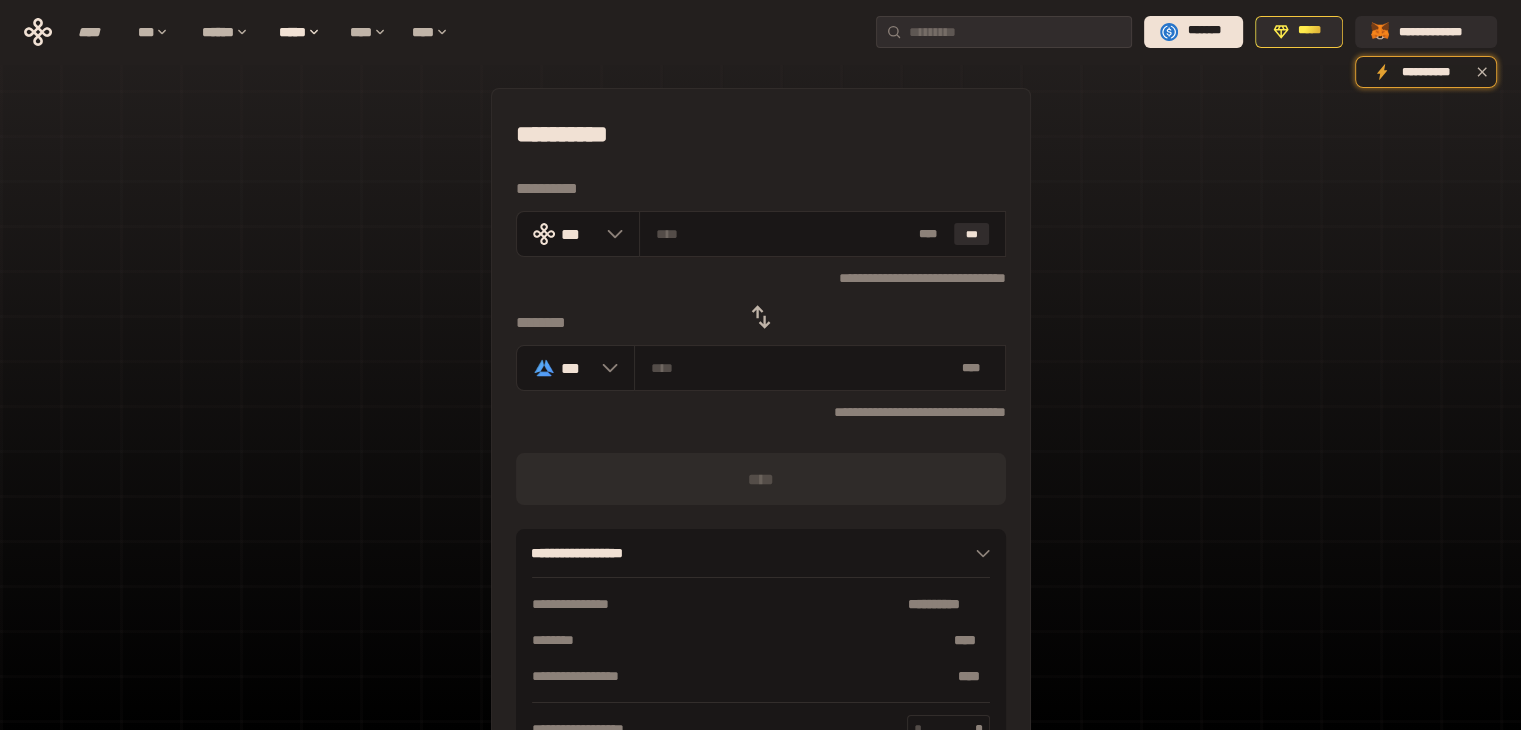 click 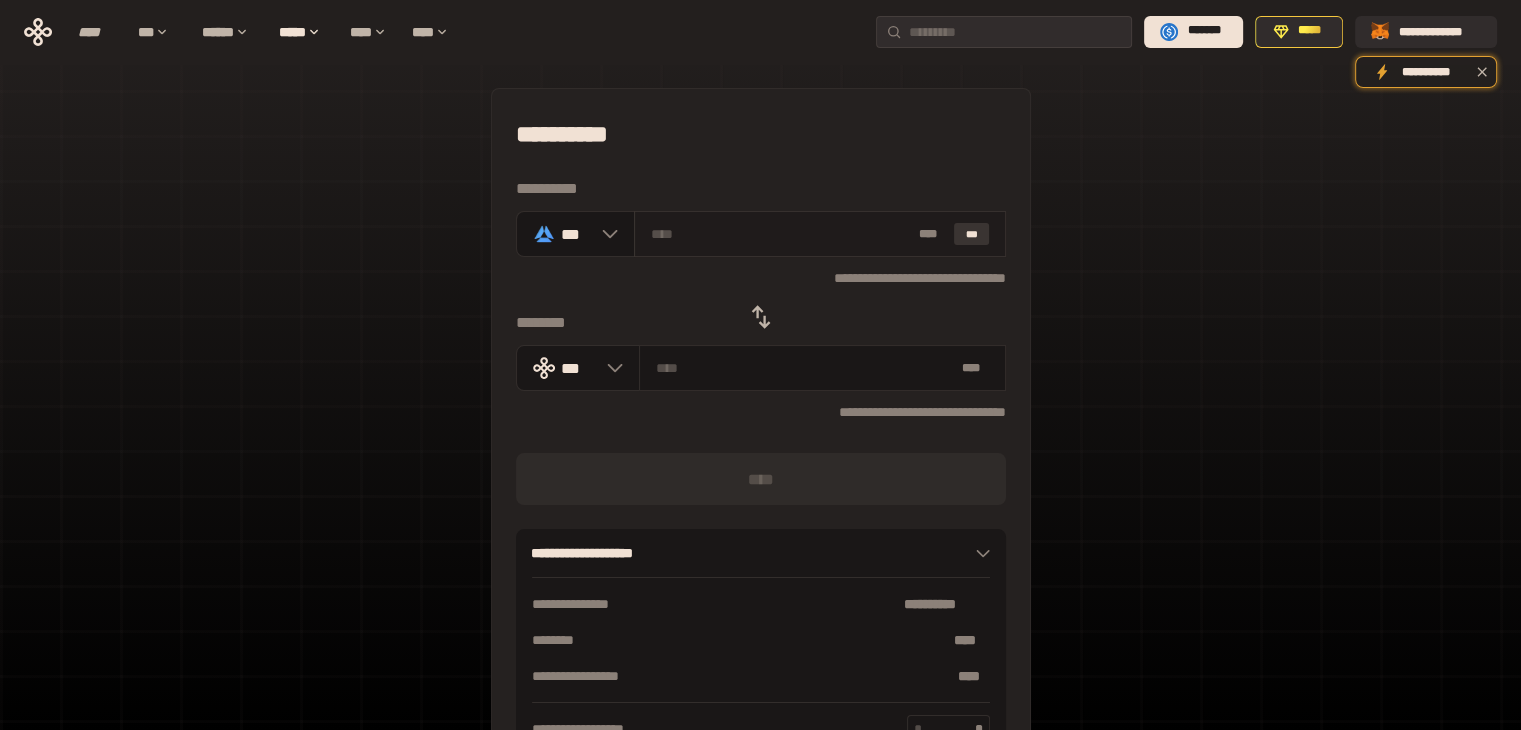 click on "***" at bounding box center [972, 234] 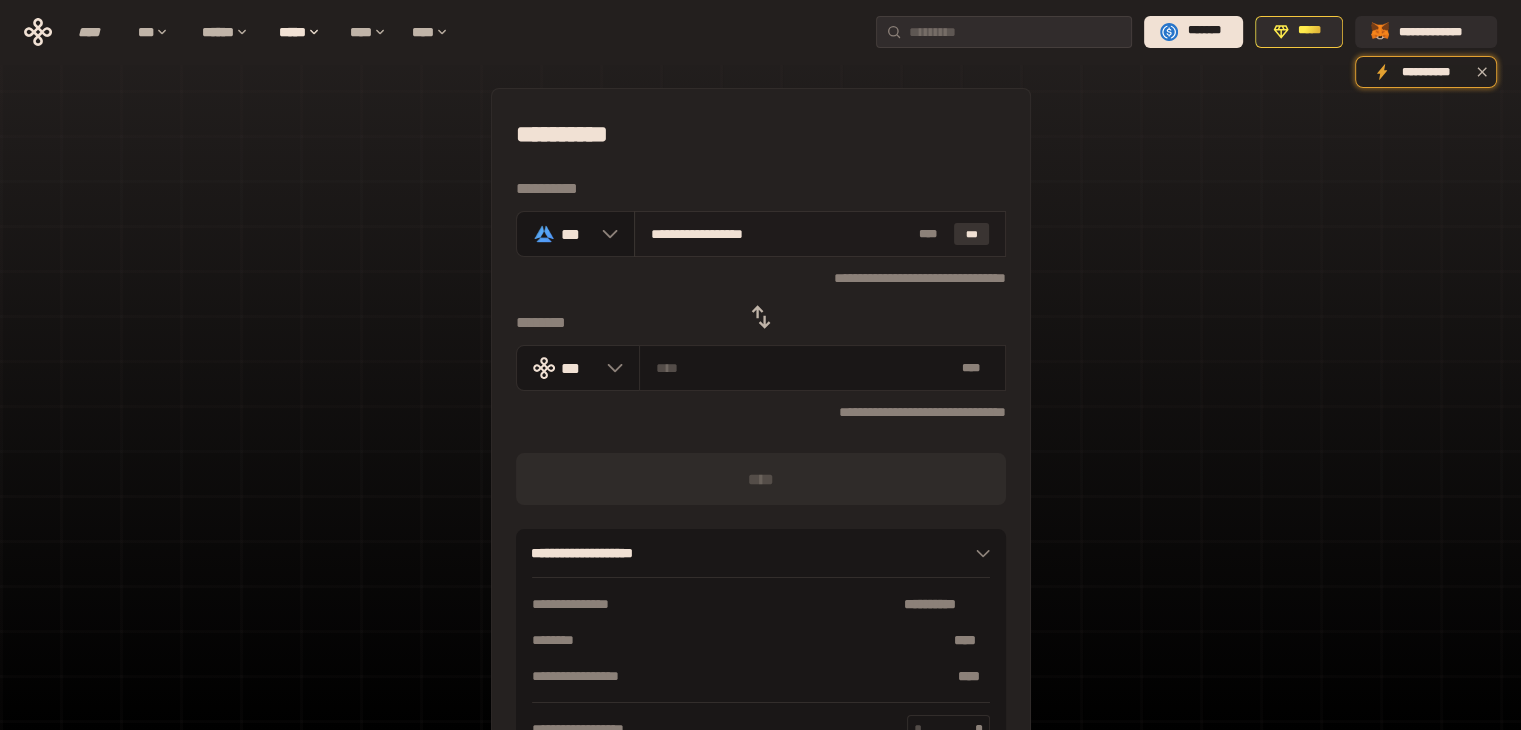 type on "**********" 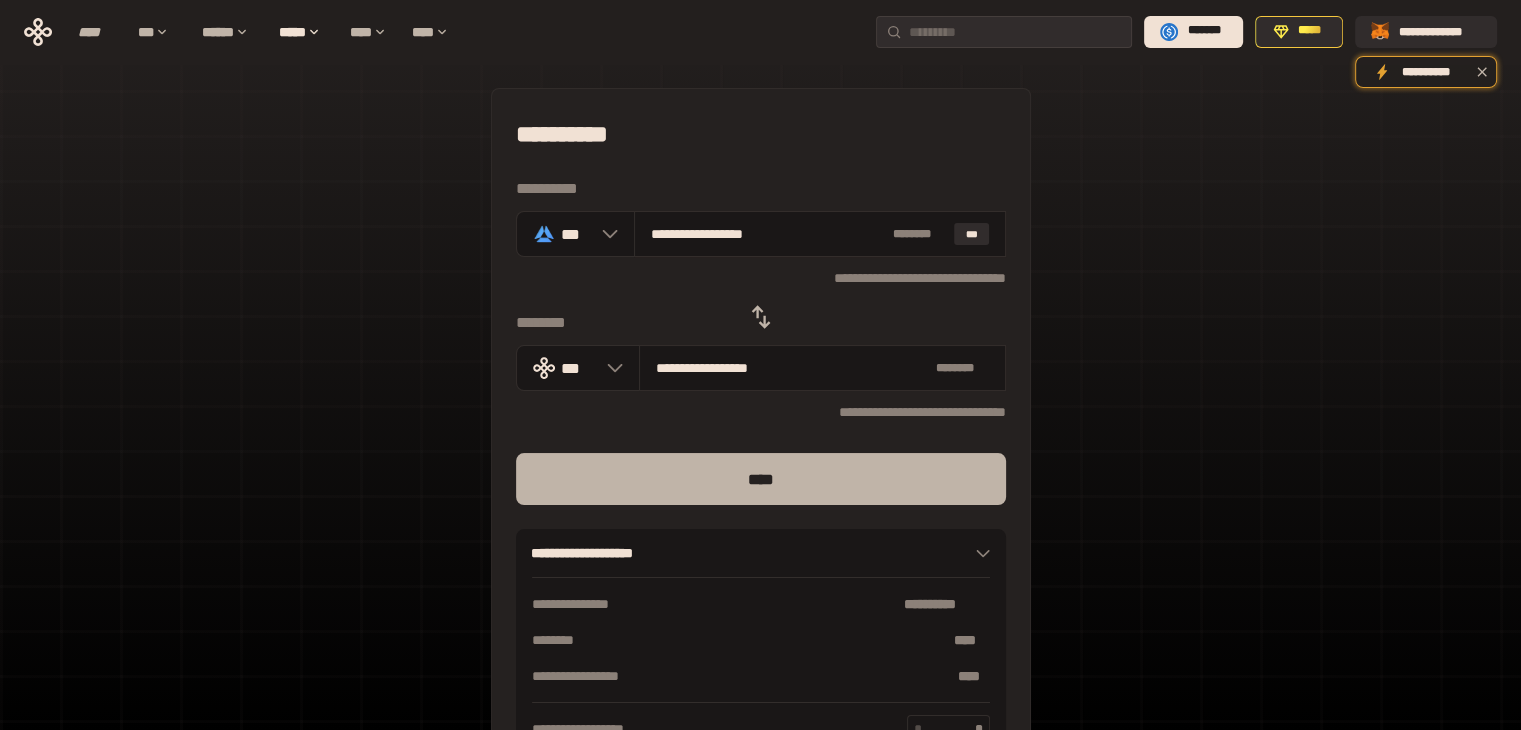 click on "****" at bounding box center [761, 479] 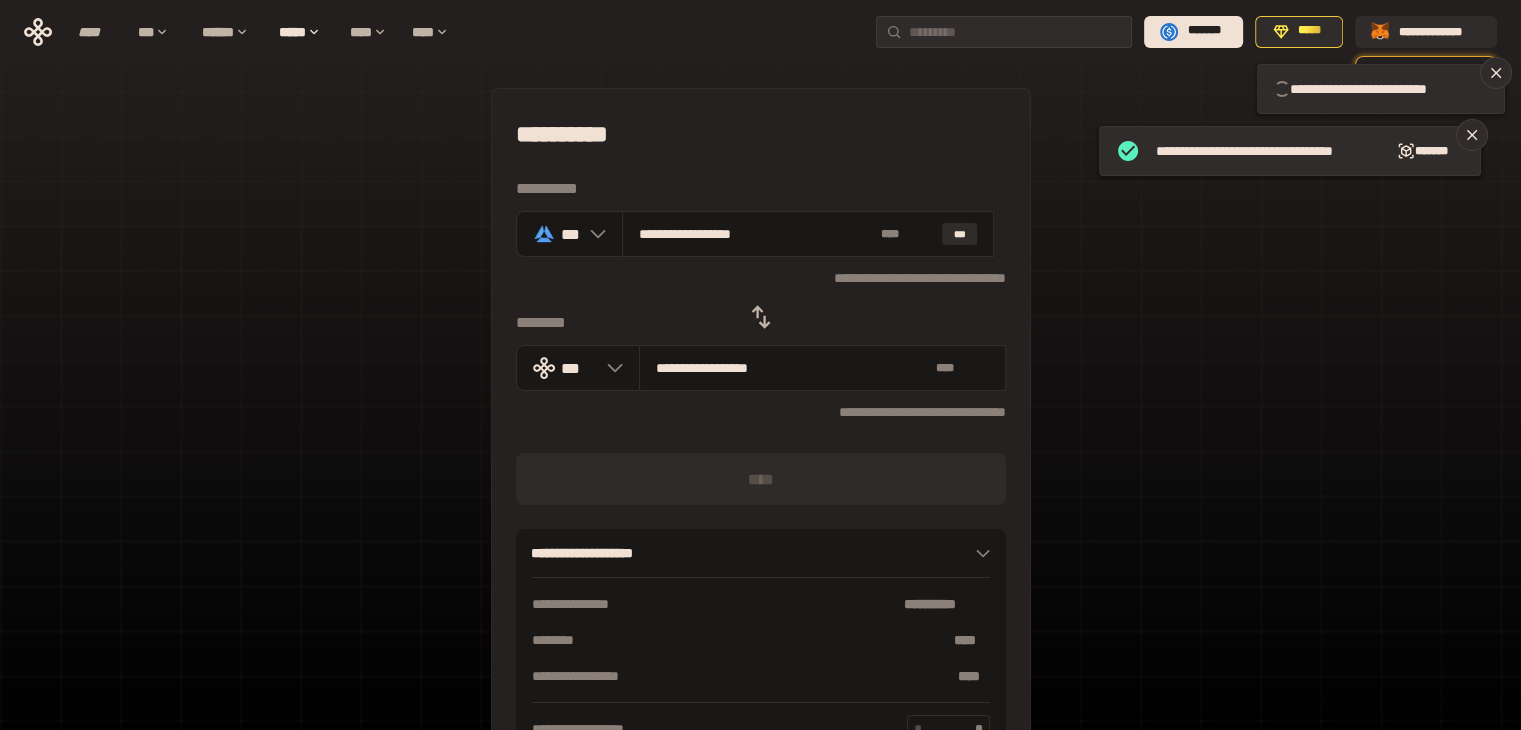 type 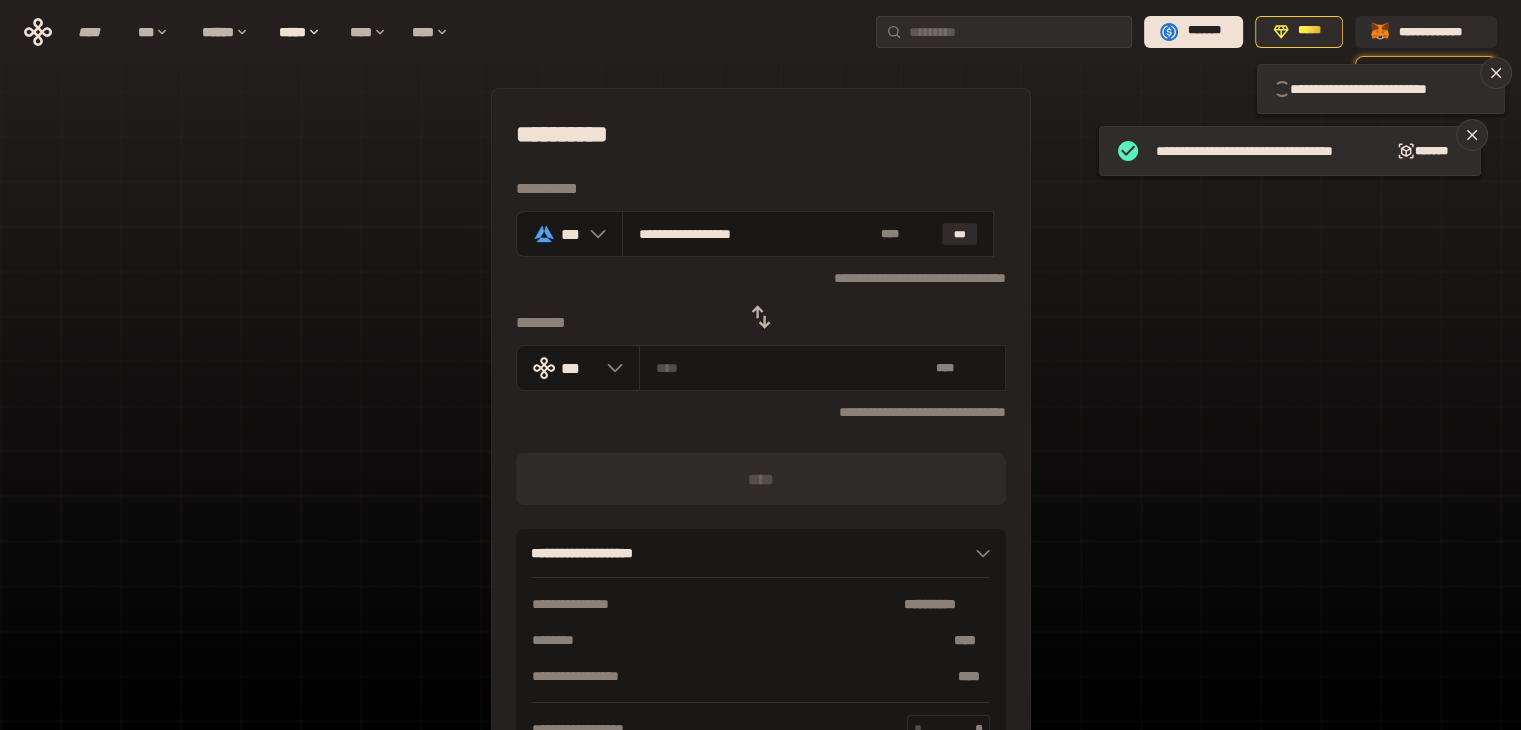 type 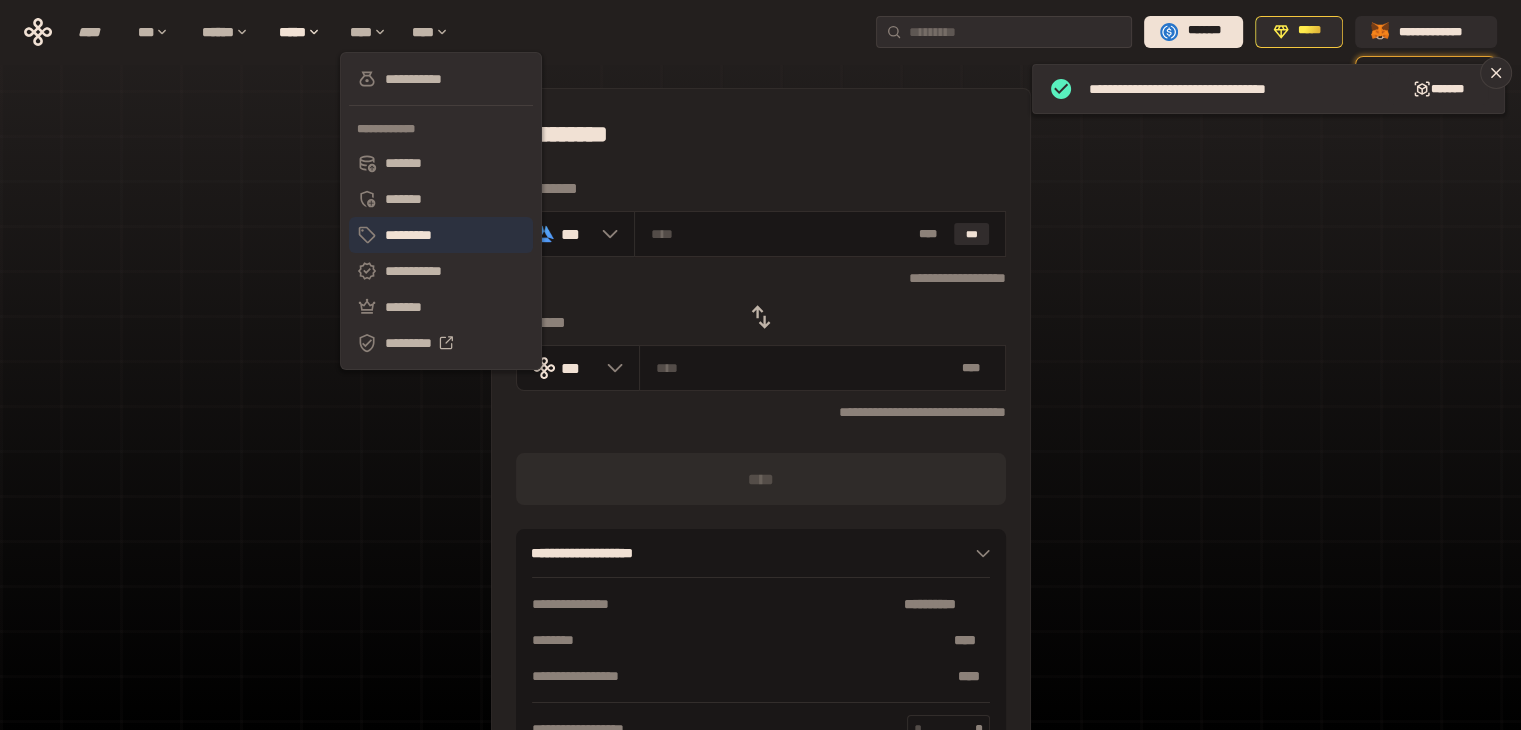 click on "*********" at bounding box center [441, 235] 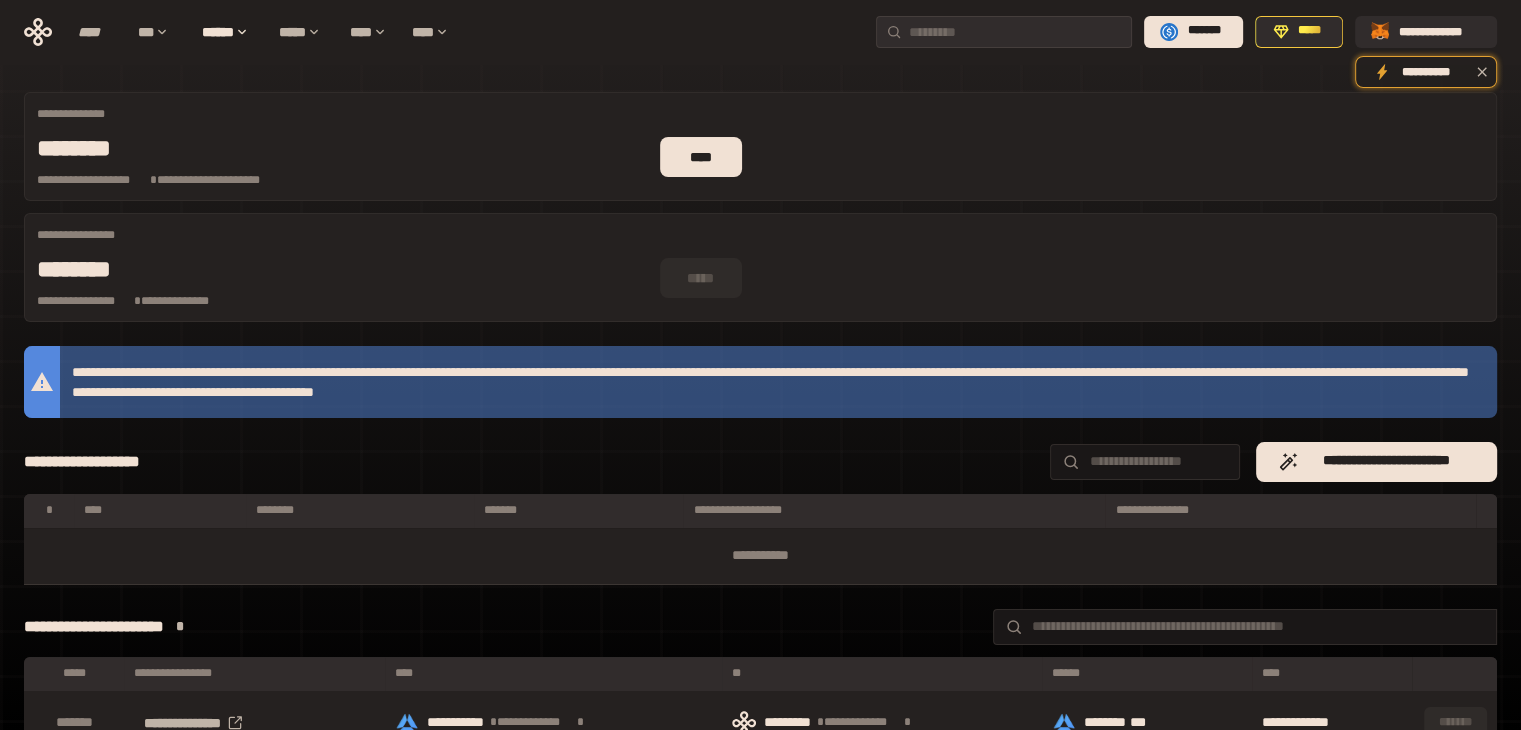 scroll, scrollTop: 0, scrollLeft: 0, axis: both 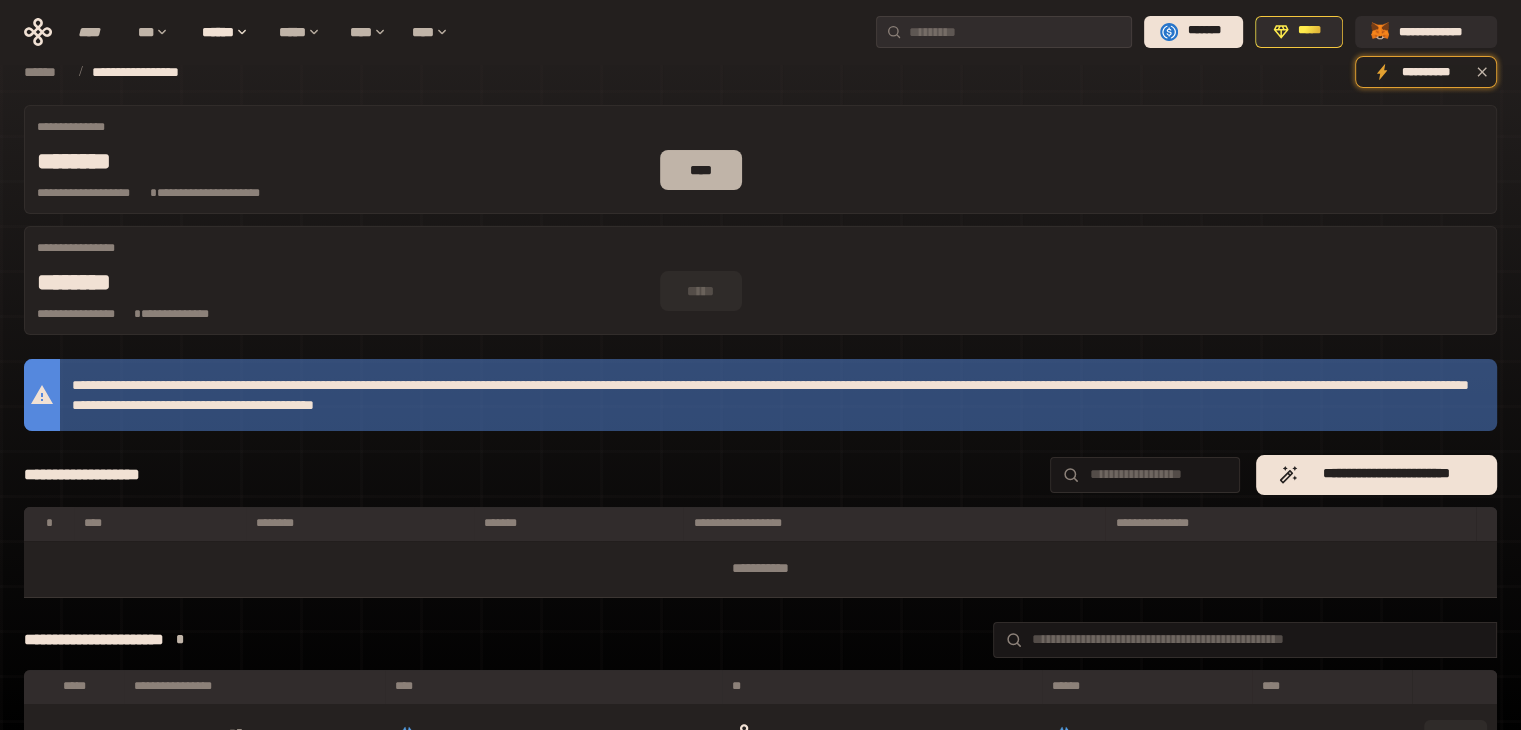 click on "****" at bounding box center (701, 170) 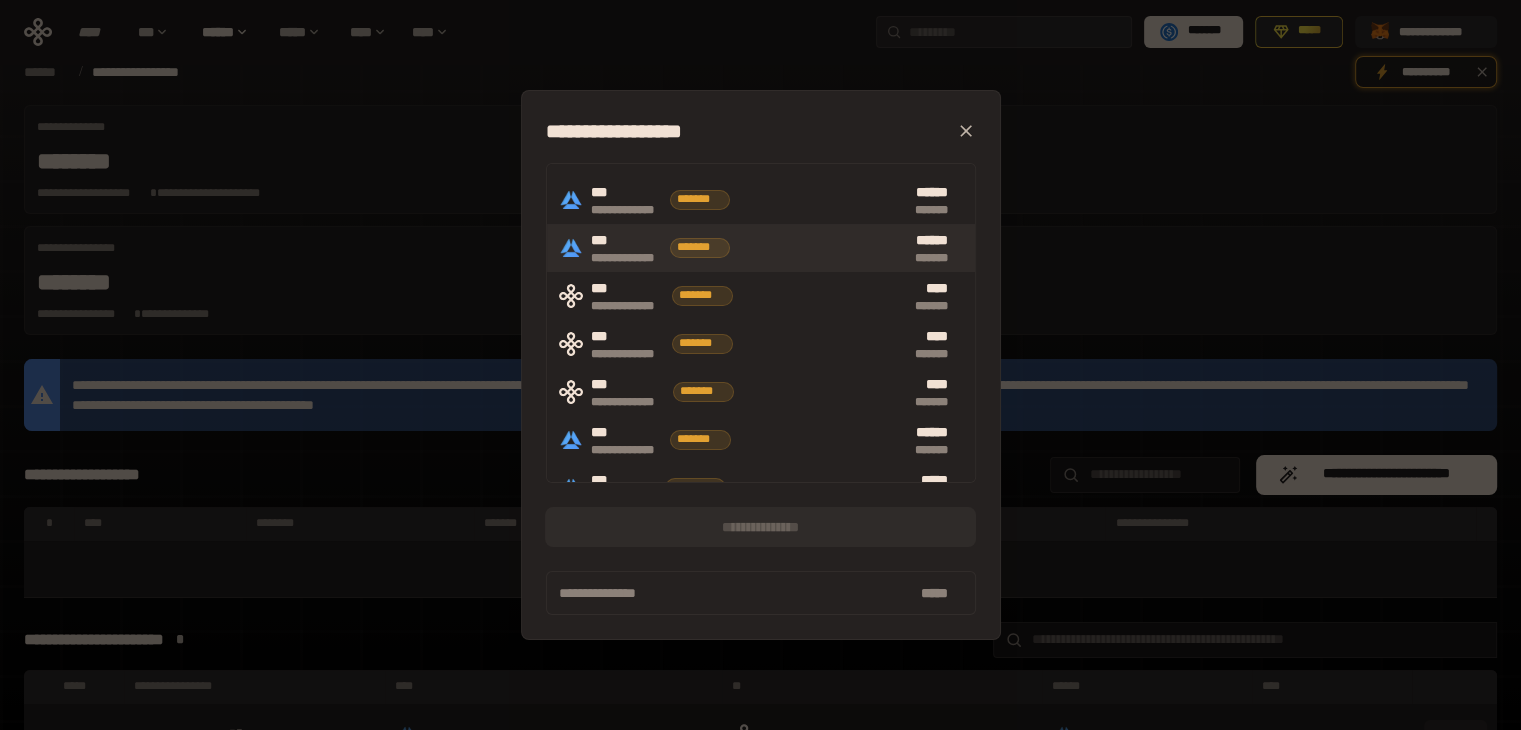 scroll, scrollTop: 137, scrollLeft: 0, axis: vertical 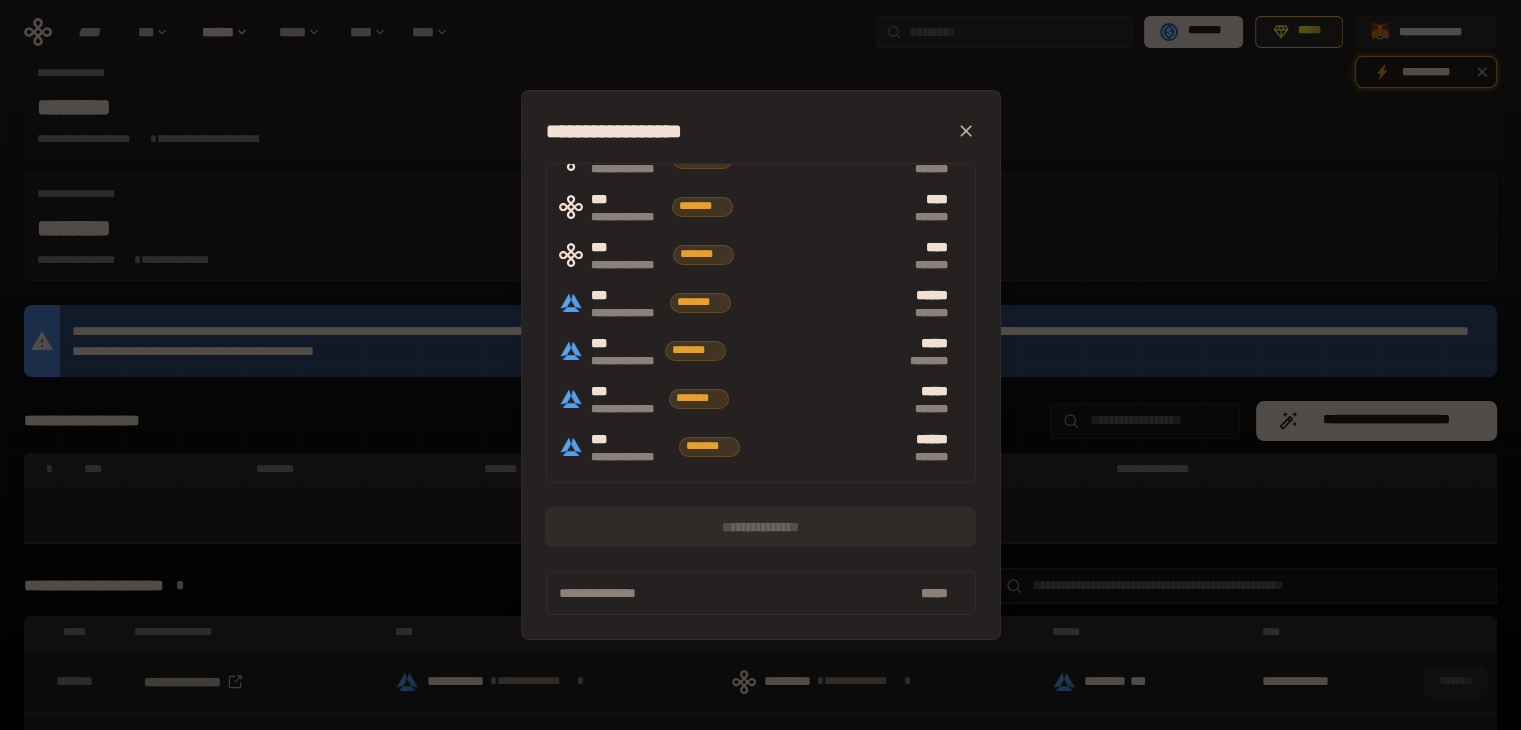 click 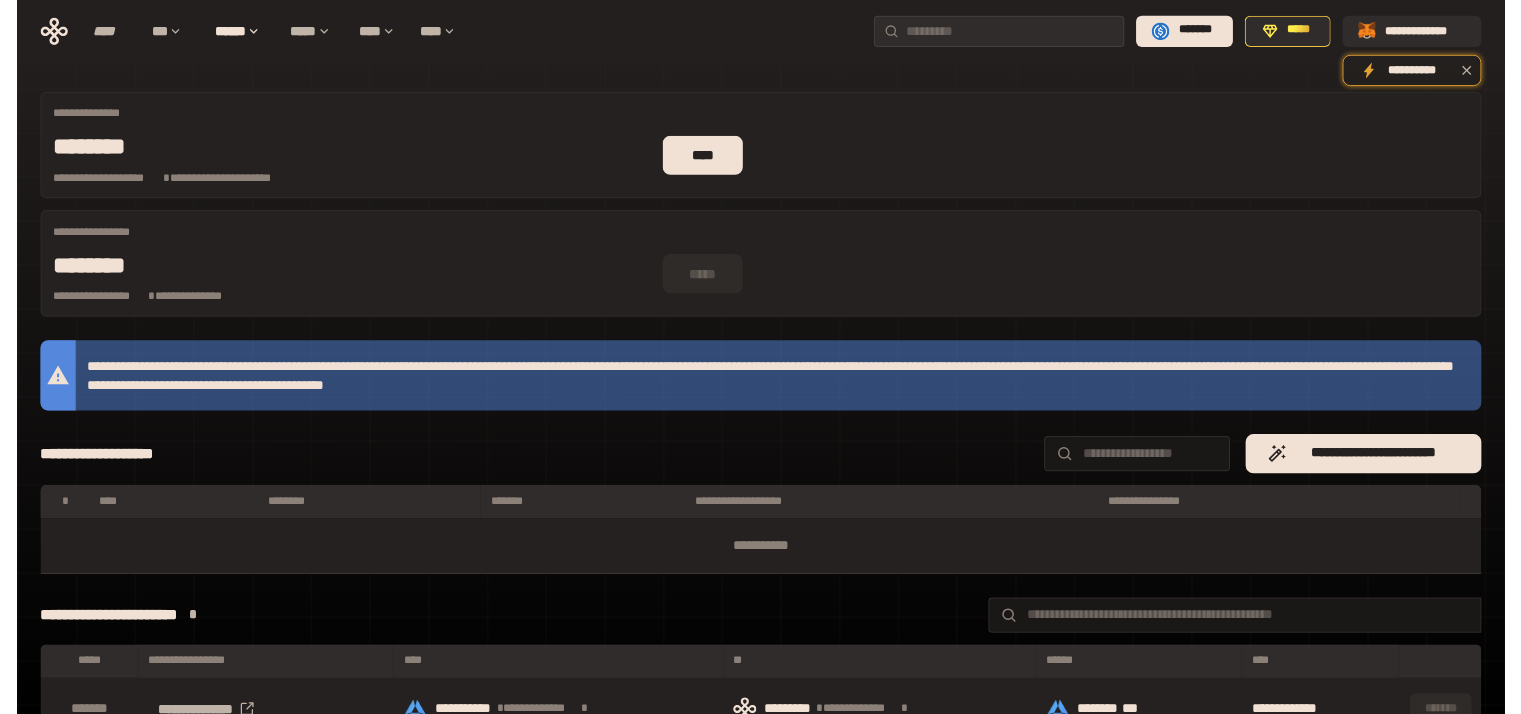 scroll, scrollTop: 0, scrollLeft: 0, axis: both 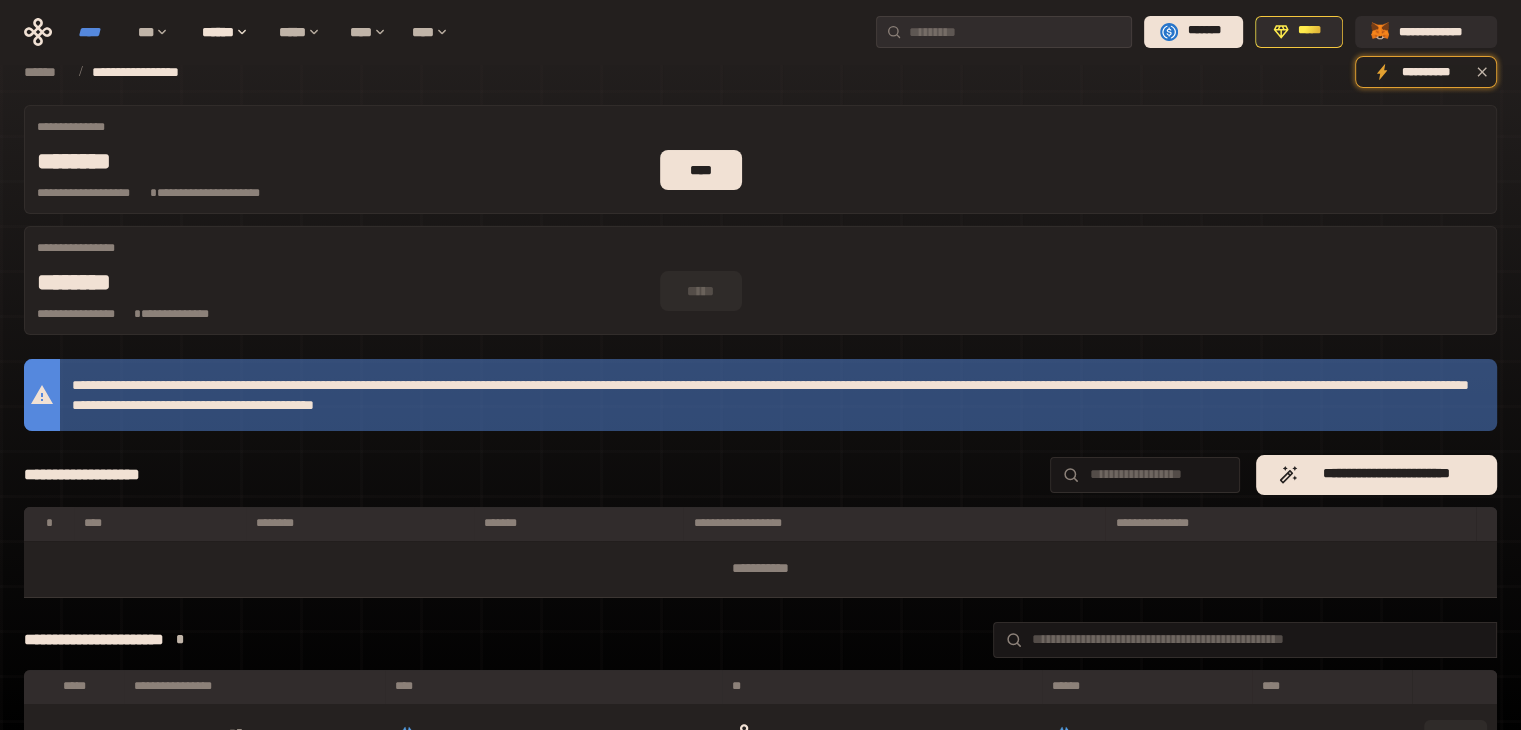 click on "****" at bounding box center [98, 32] 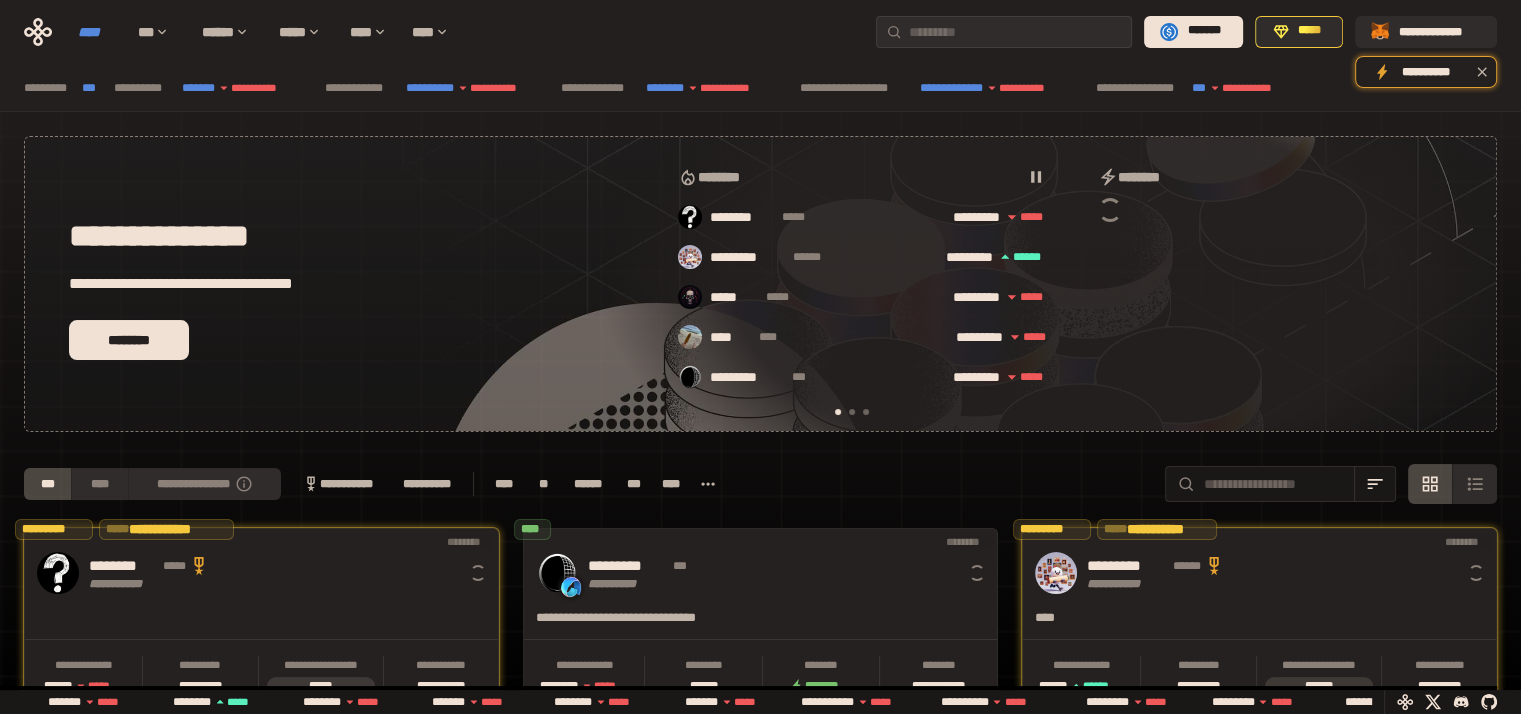 scroll, scrollTop: 0, scrollLeft: 16, axis: horizontal 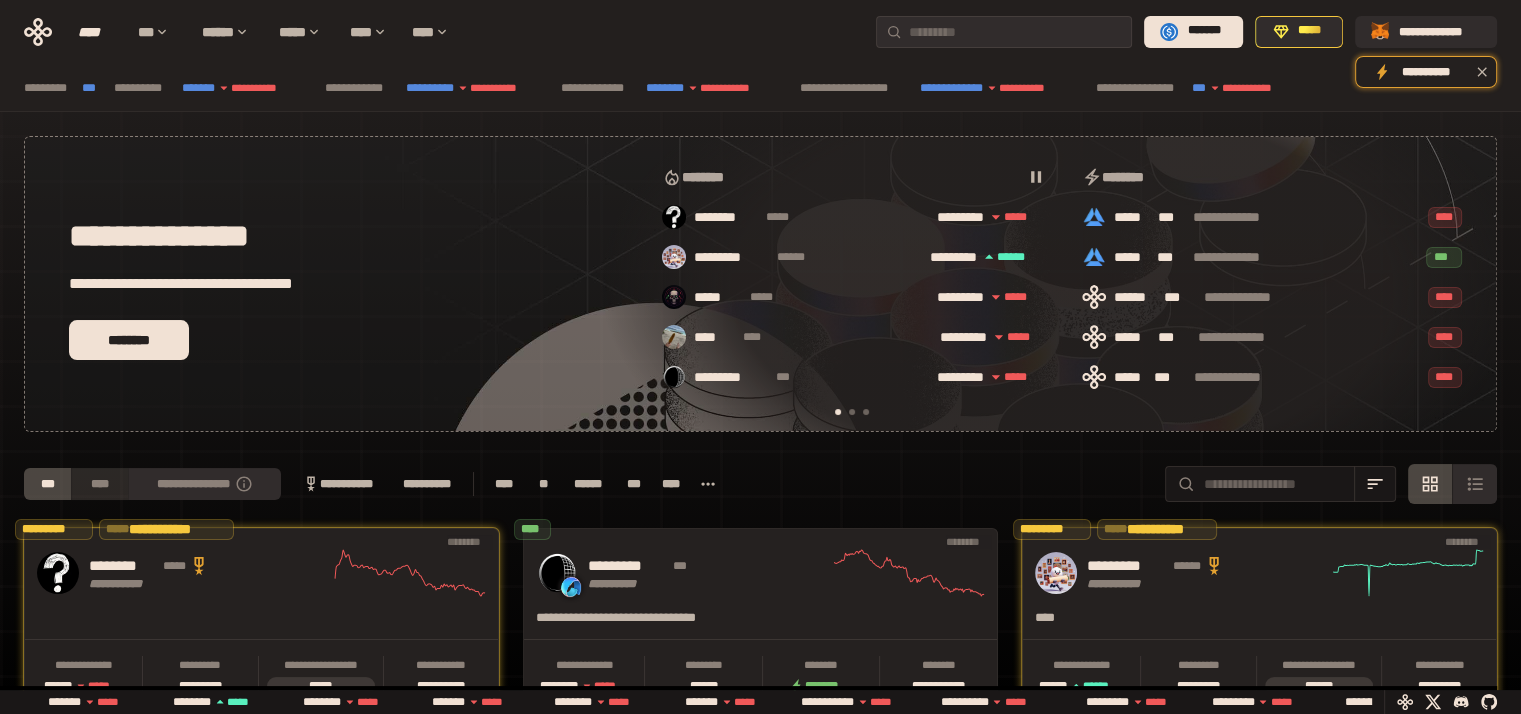 click on "****" at bounding box center [99, 484] 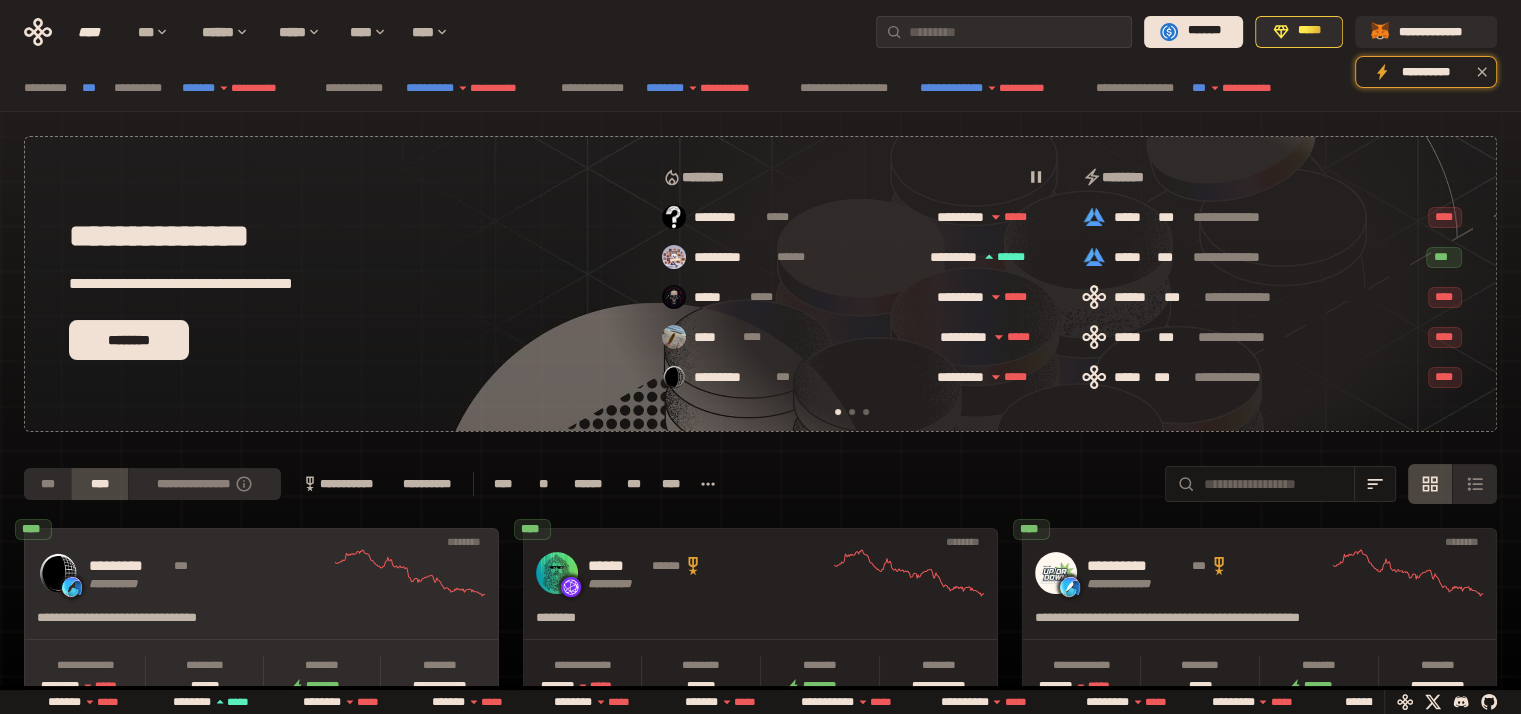click on "********* ***" at bounding box center (209, 566) 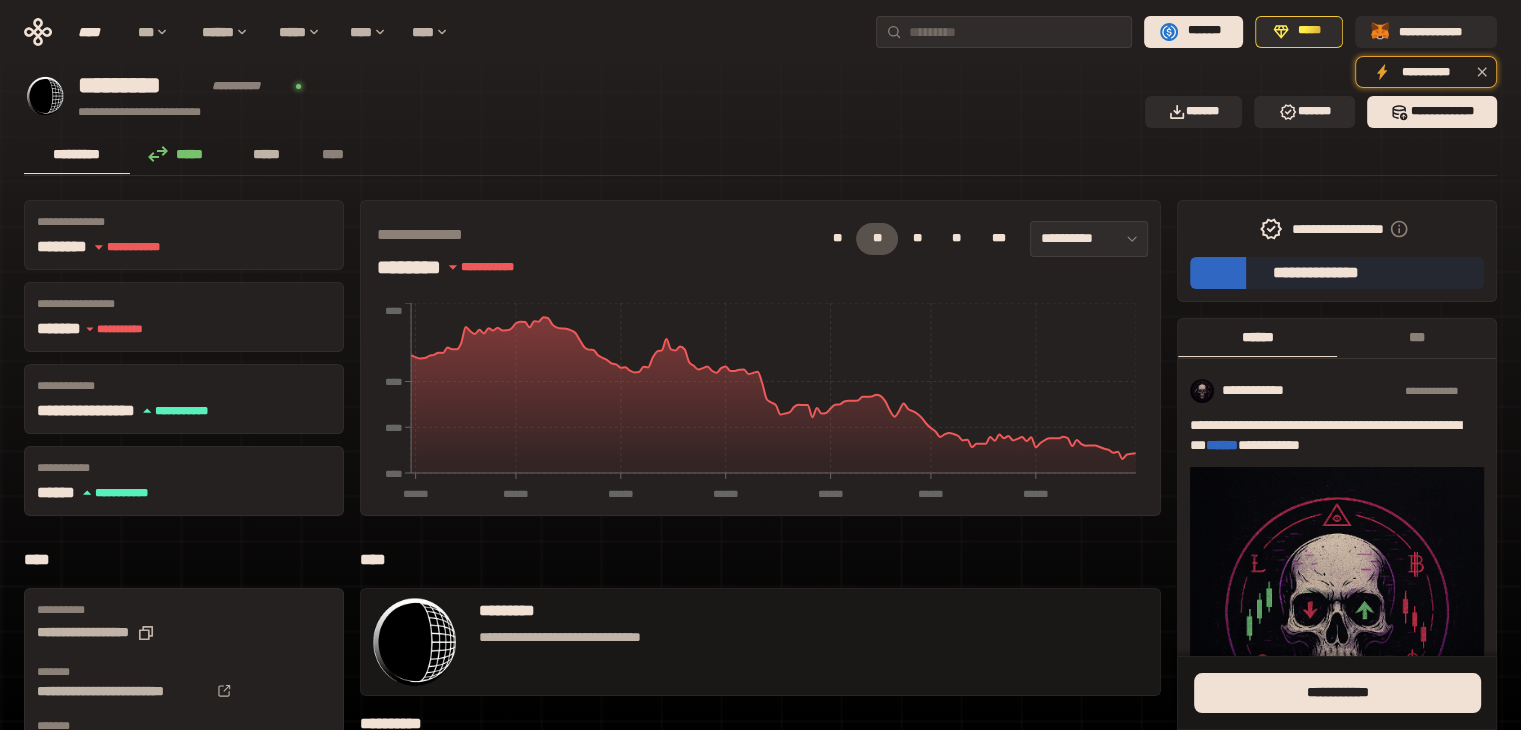 click on "*****" at bounding box center [267, 154] 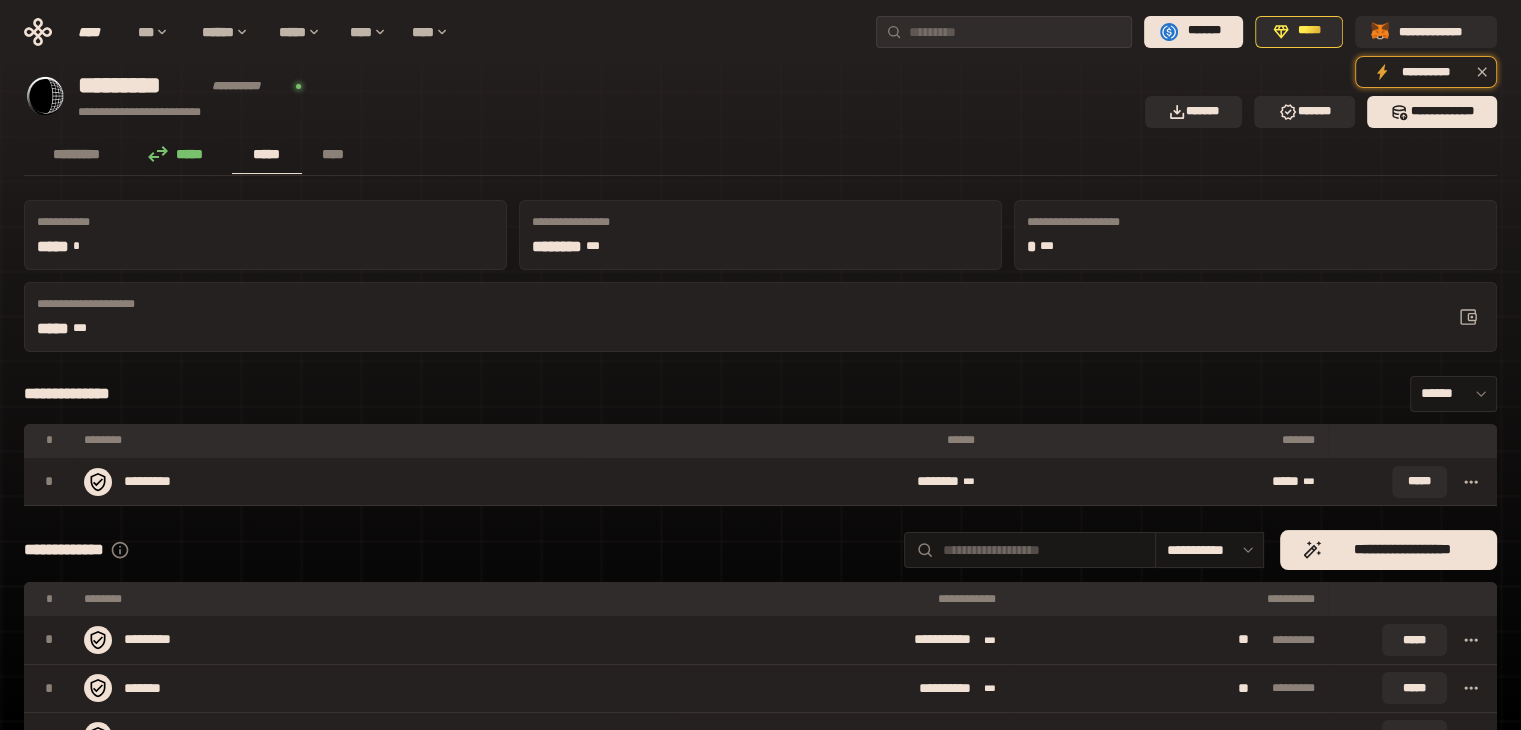 click on "**********" at bounding box center (578, 96) 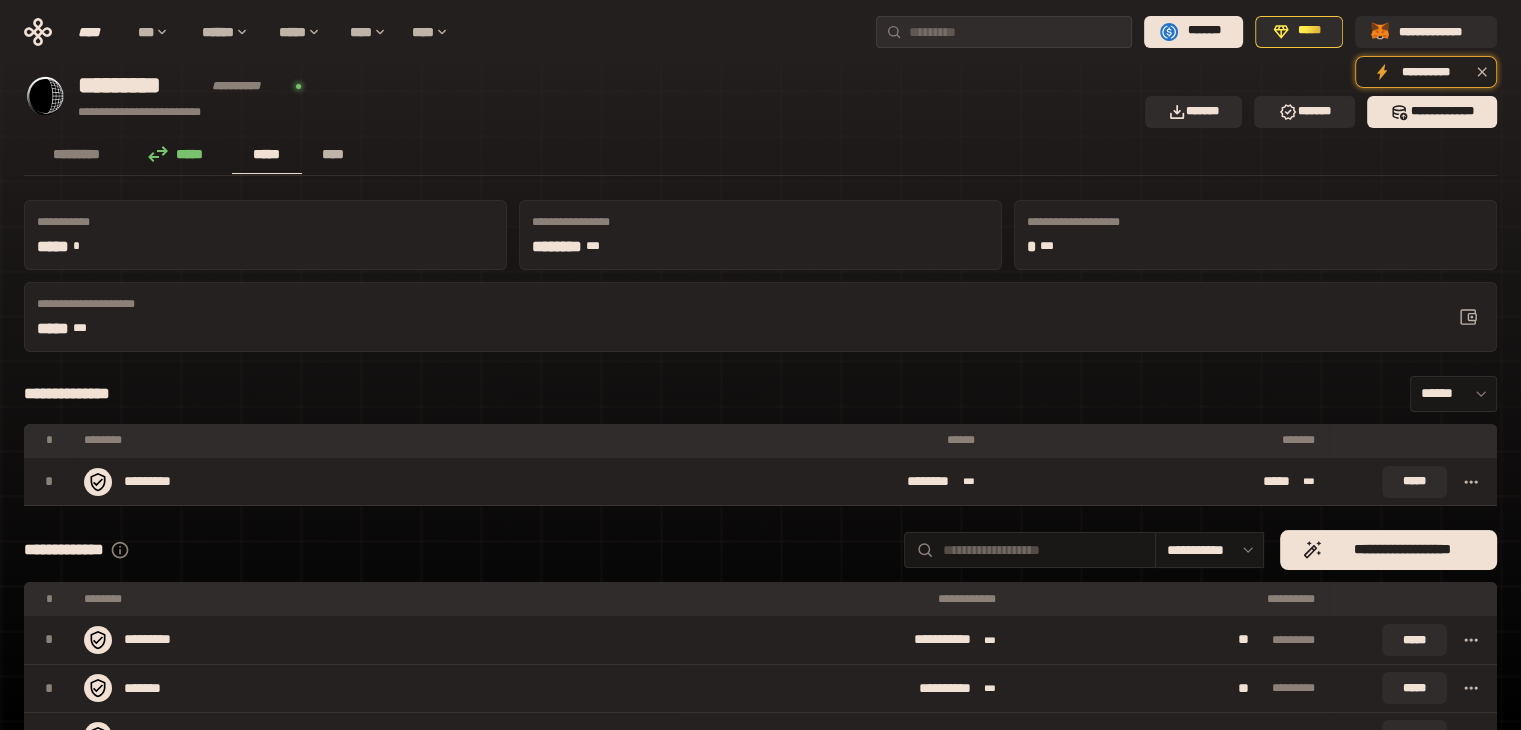 click on "****" at bounding box center [333, 154] 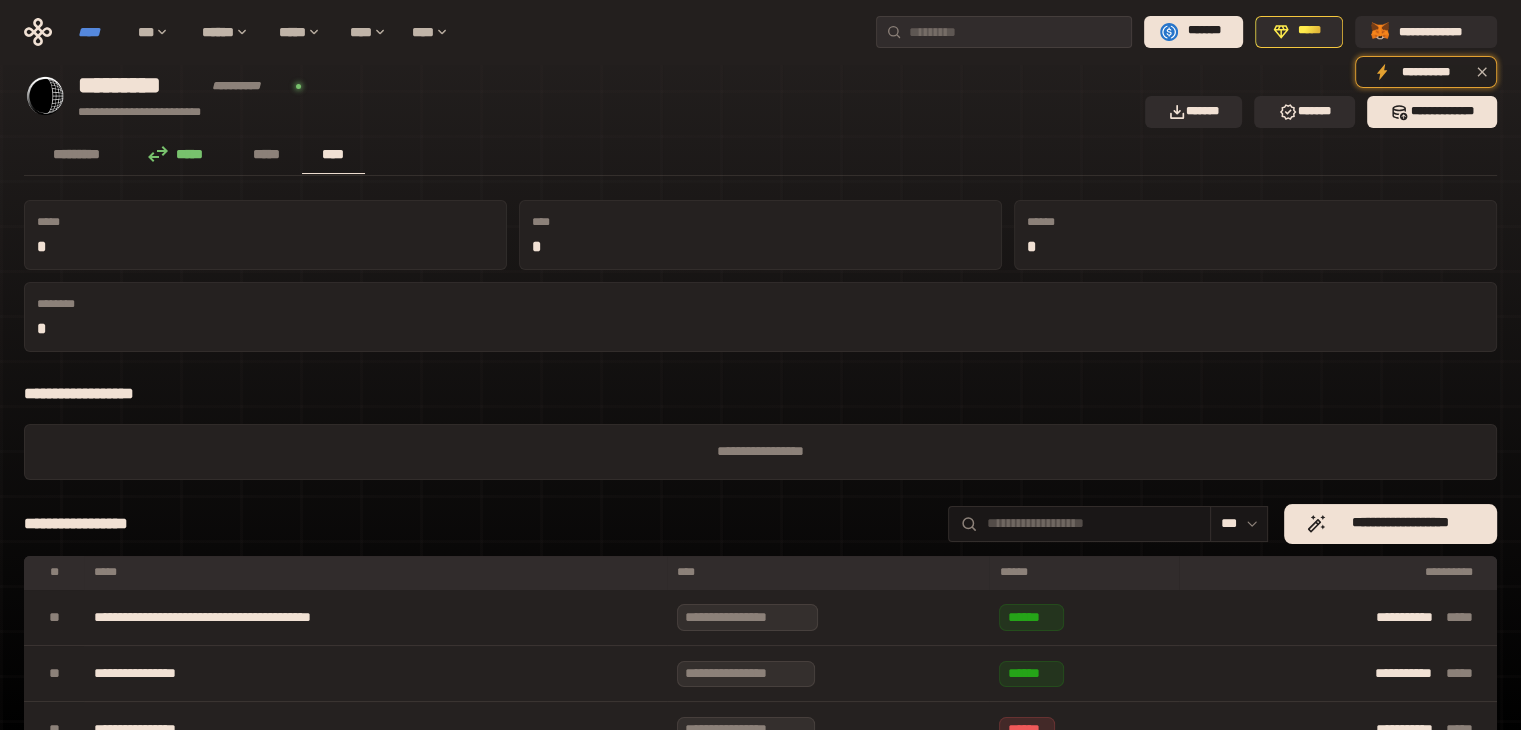 click on "****" at bounding box center [98, 32] 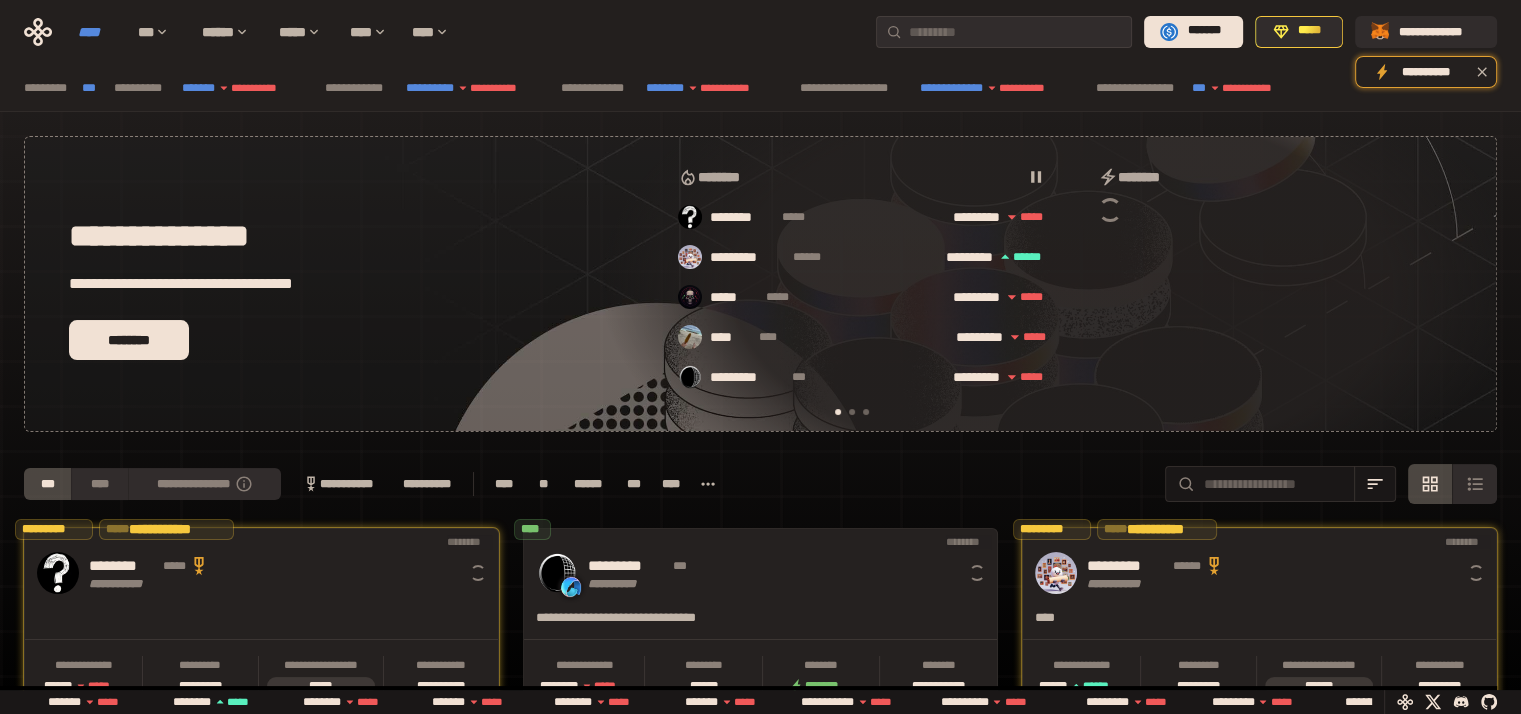scroll, scrollTop: 0, scrollLeft: 16, axis: horizontal 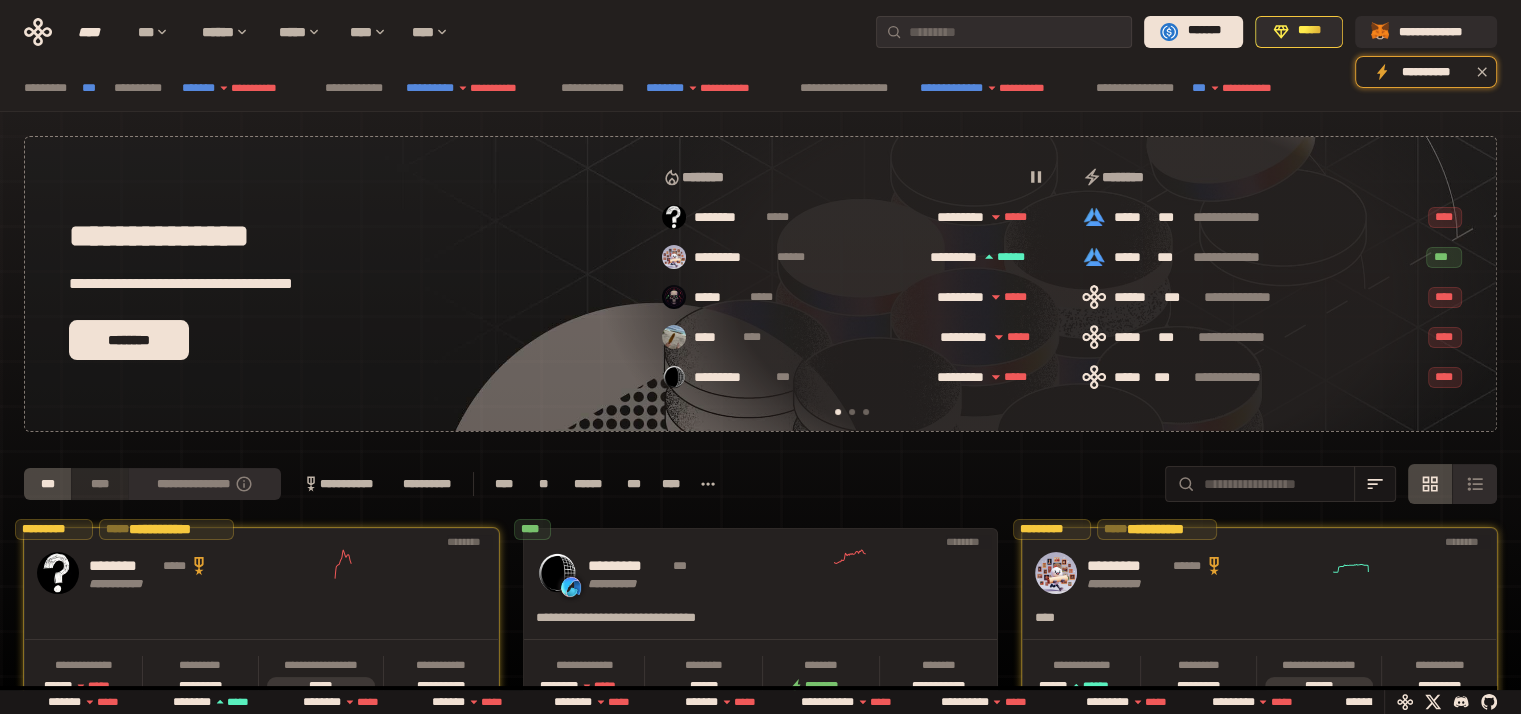 click on "****" at bounding box center (99, 484) 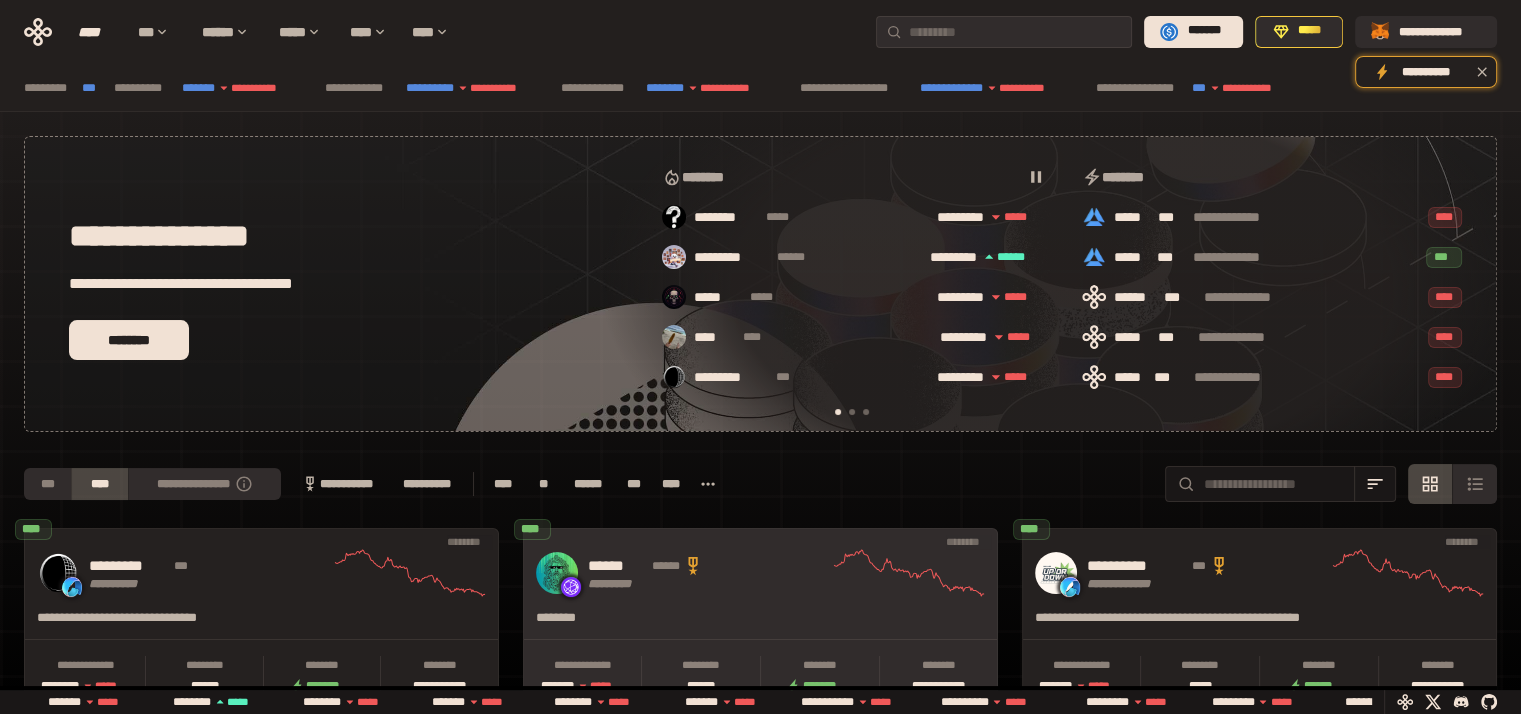 click on "****** ******    *********   **** *** ****" at bounding box center [760, 573] 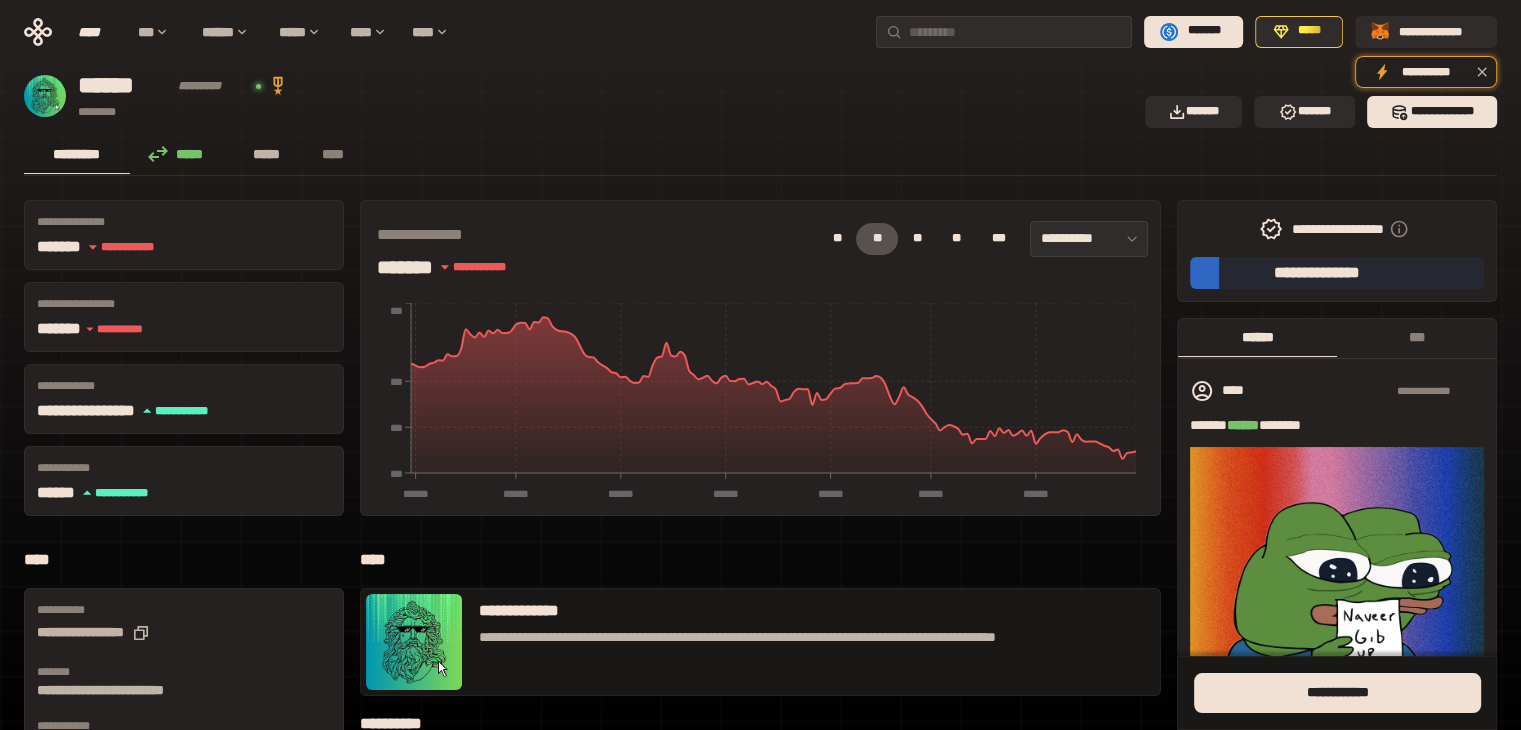 click on "*****" at bounding box center [267, 154] 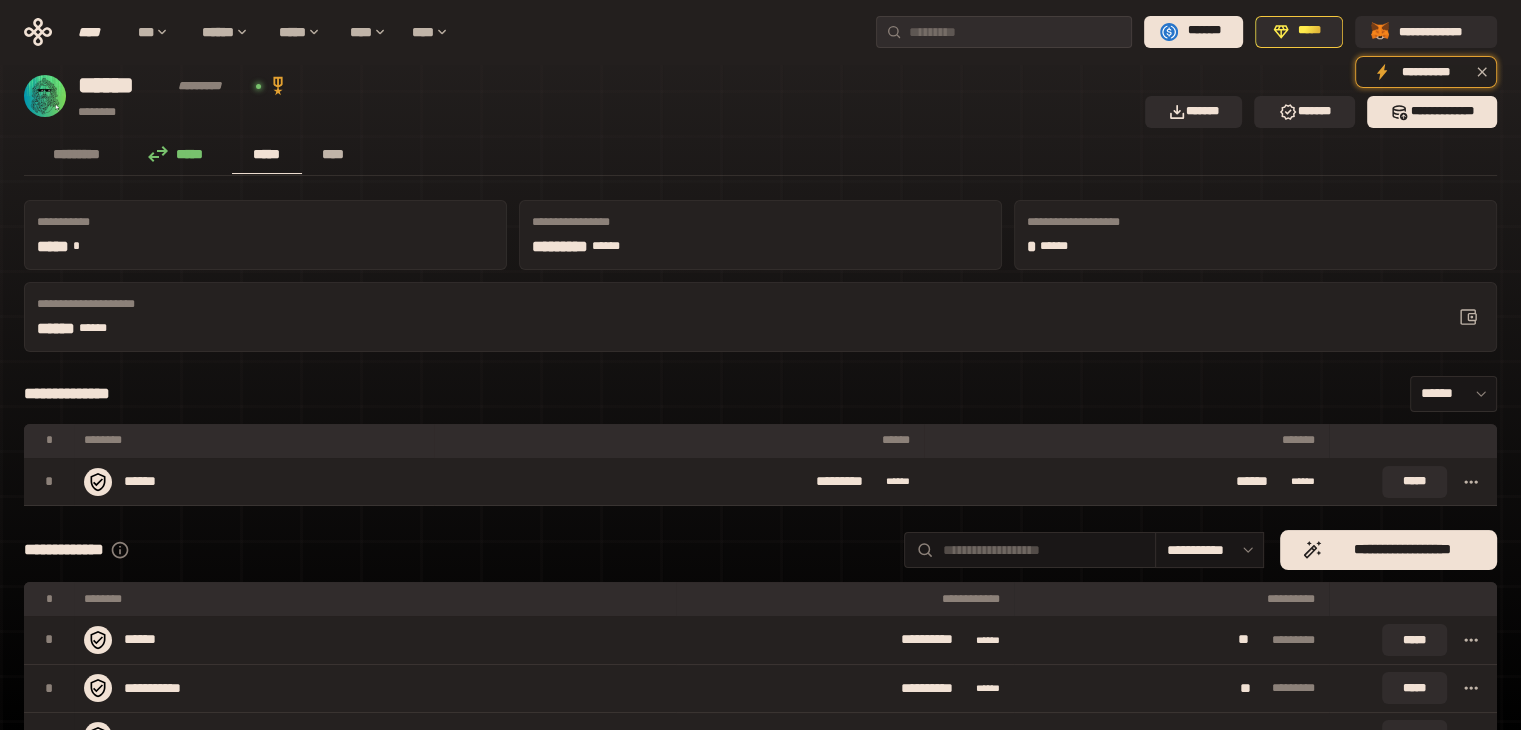 click on "****" at bounding box center [333, 154] 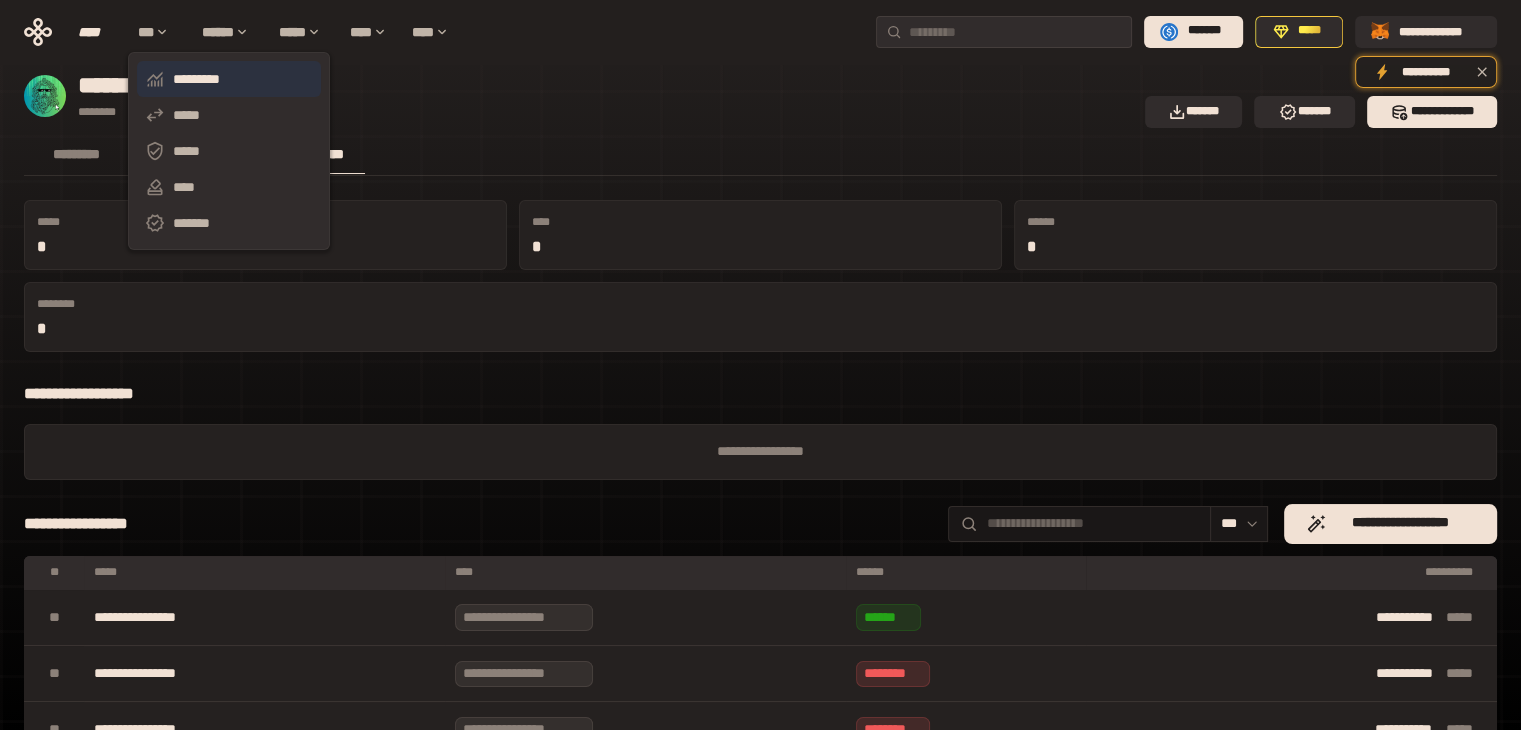 click on "*********" at bounding box center [229, 79] 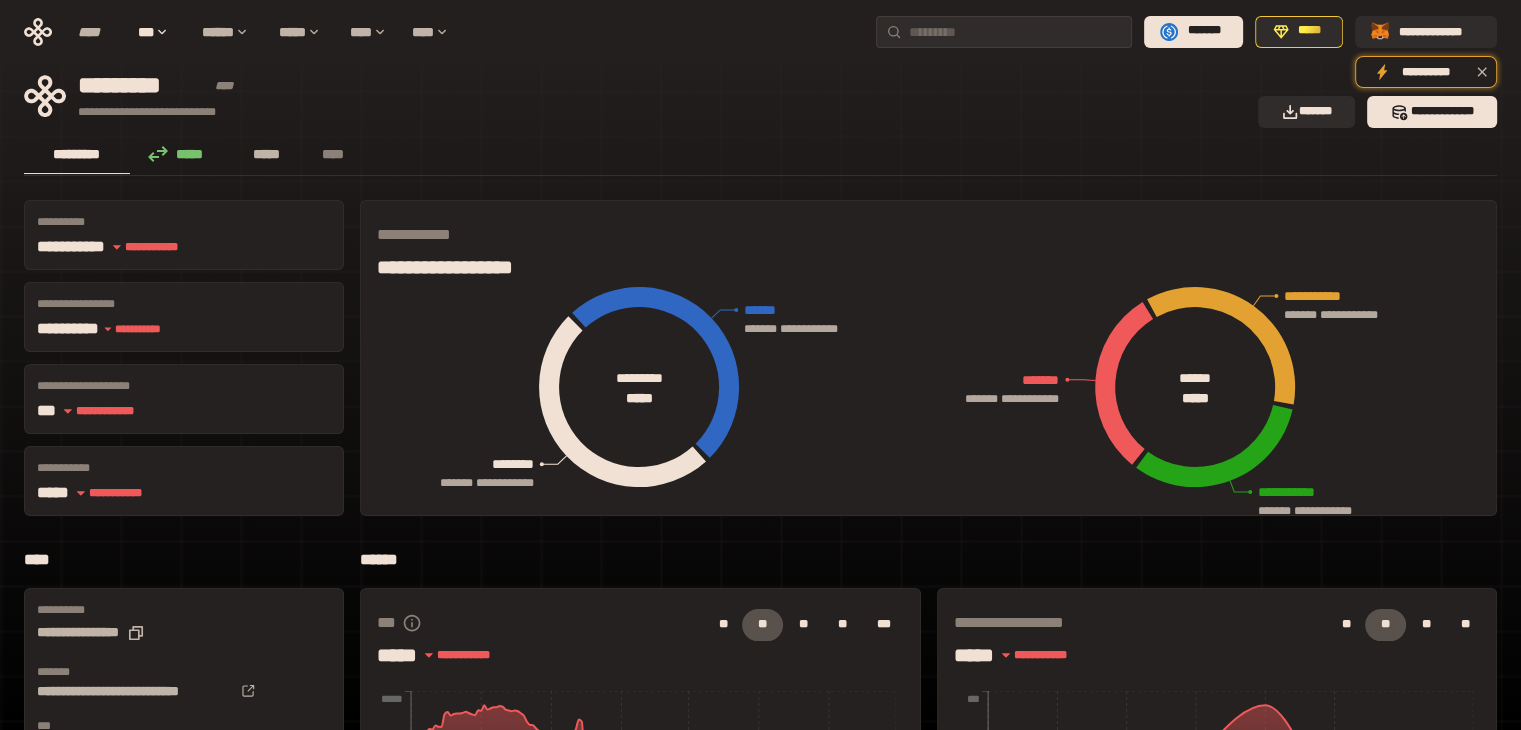 click on "*****" at bounding box center [267, 154] 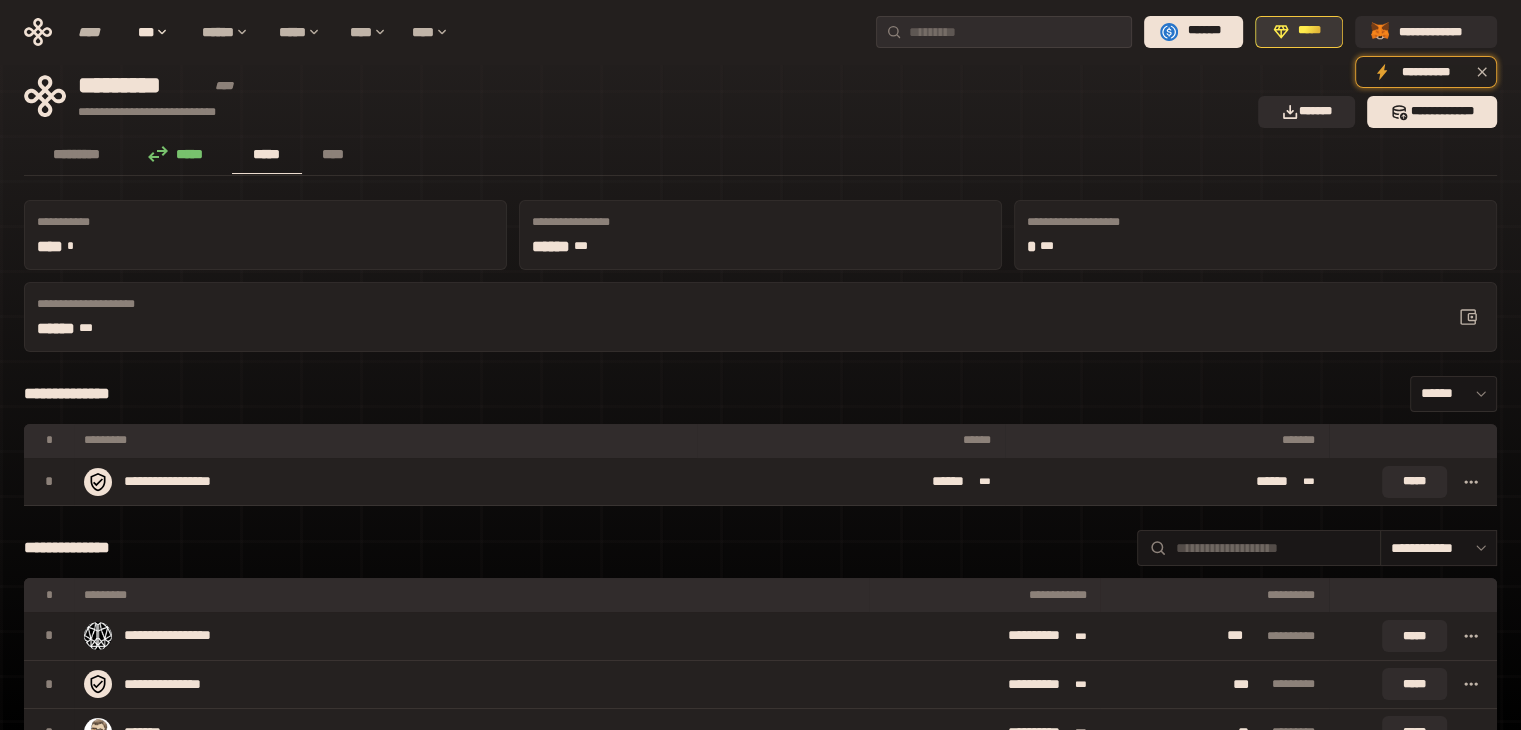 click on "*****" at bounding box center (1310, 31) 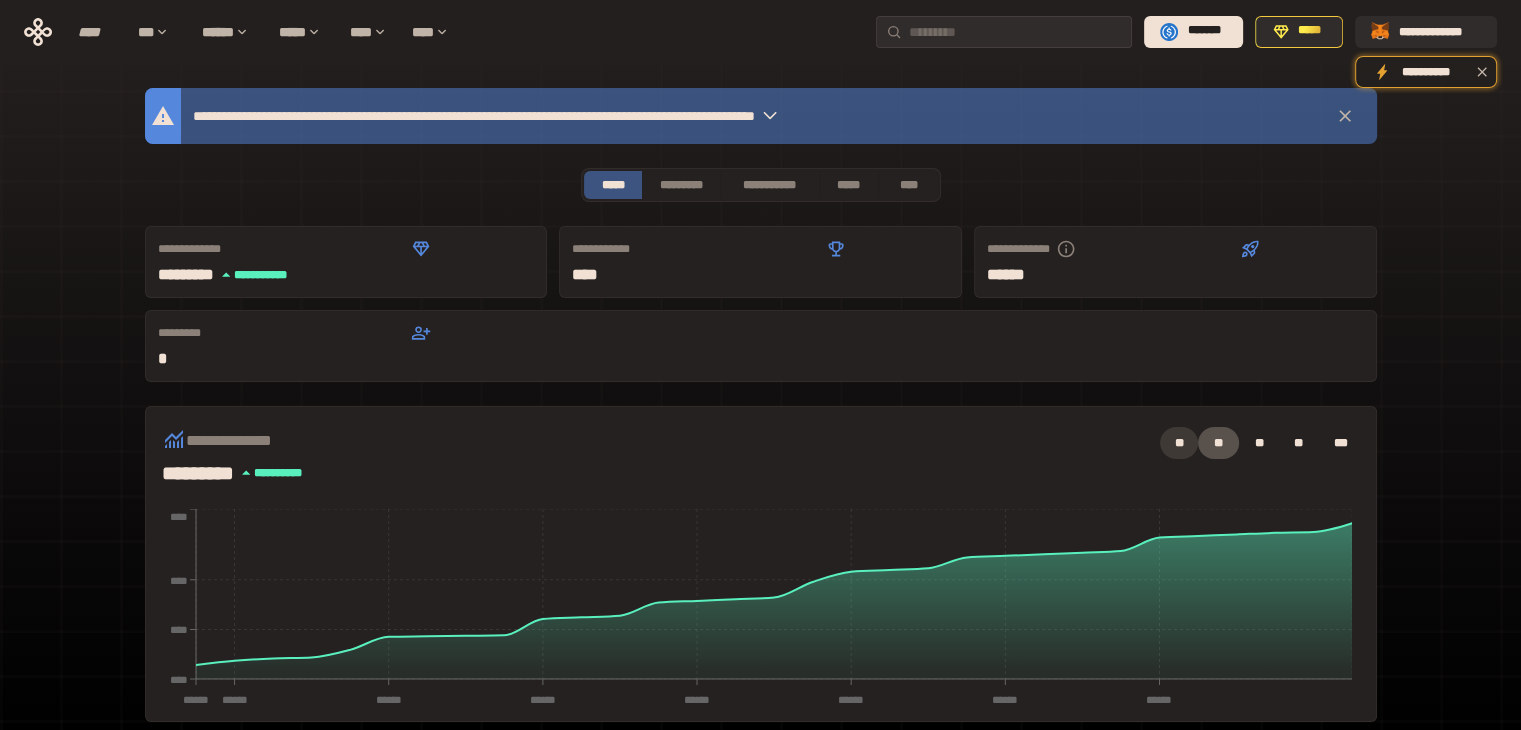 click on "**" at bounding box center (1179, 443) 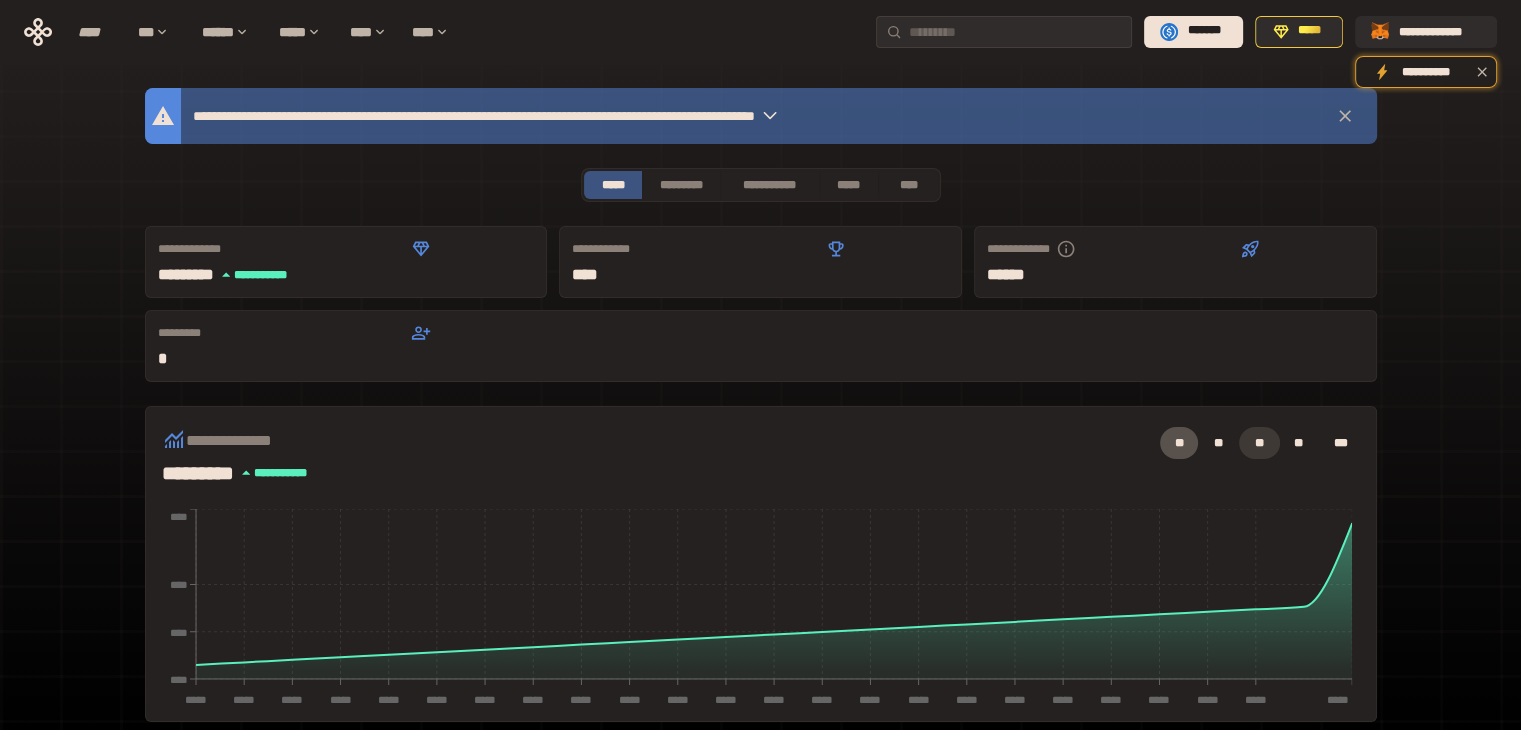 click on "**" at bounding box center [1259, 443] 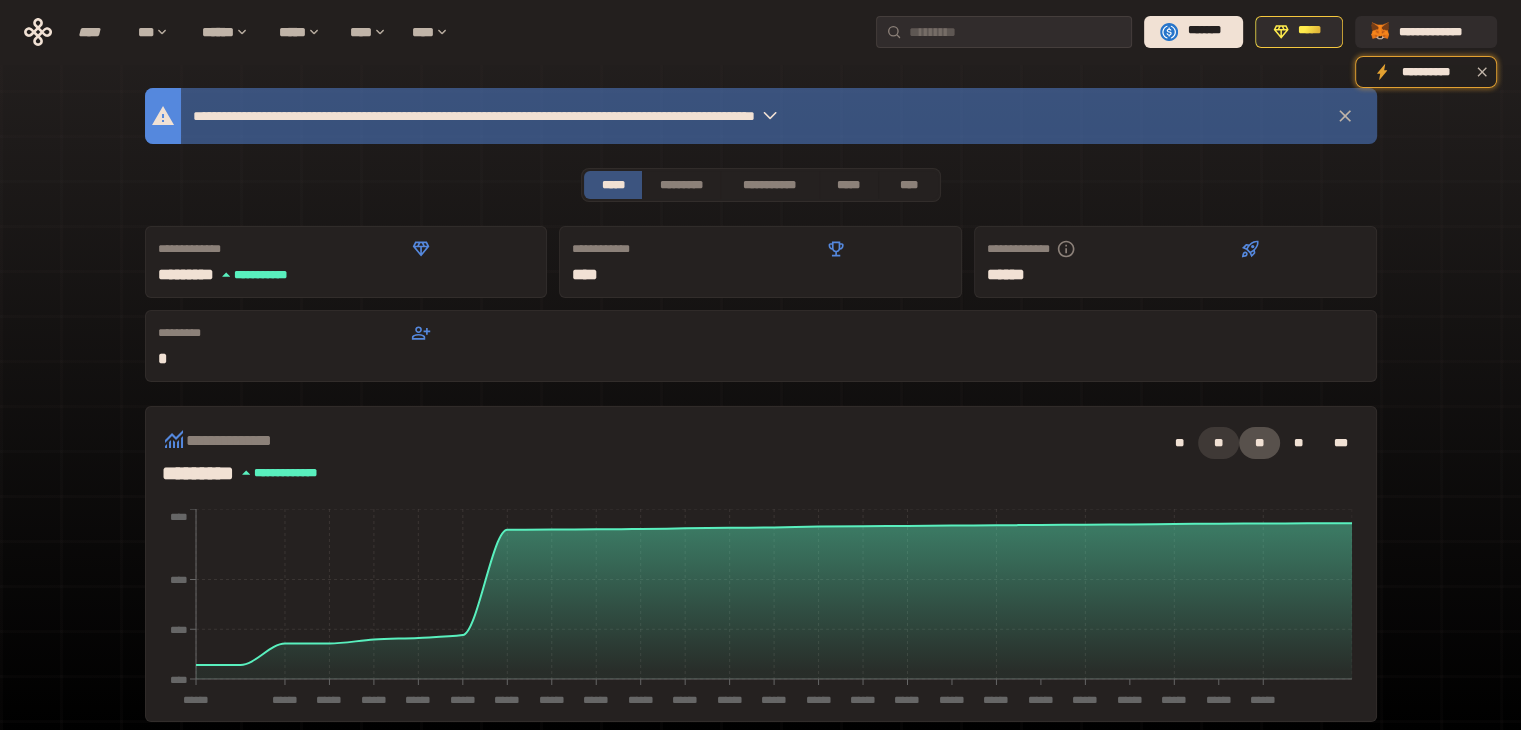 click on "**" at bounding box center [1218, 443] 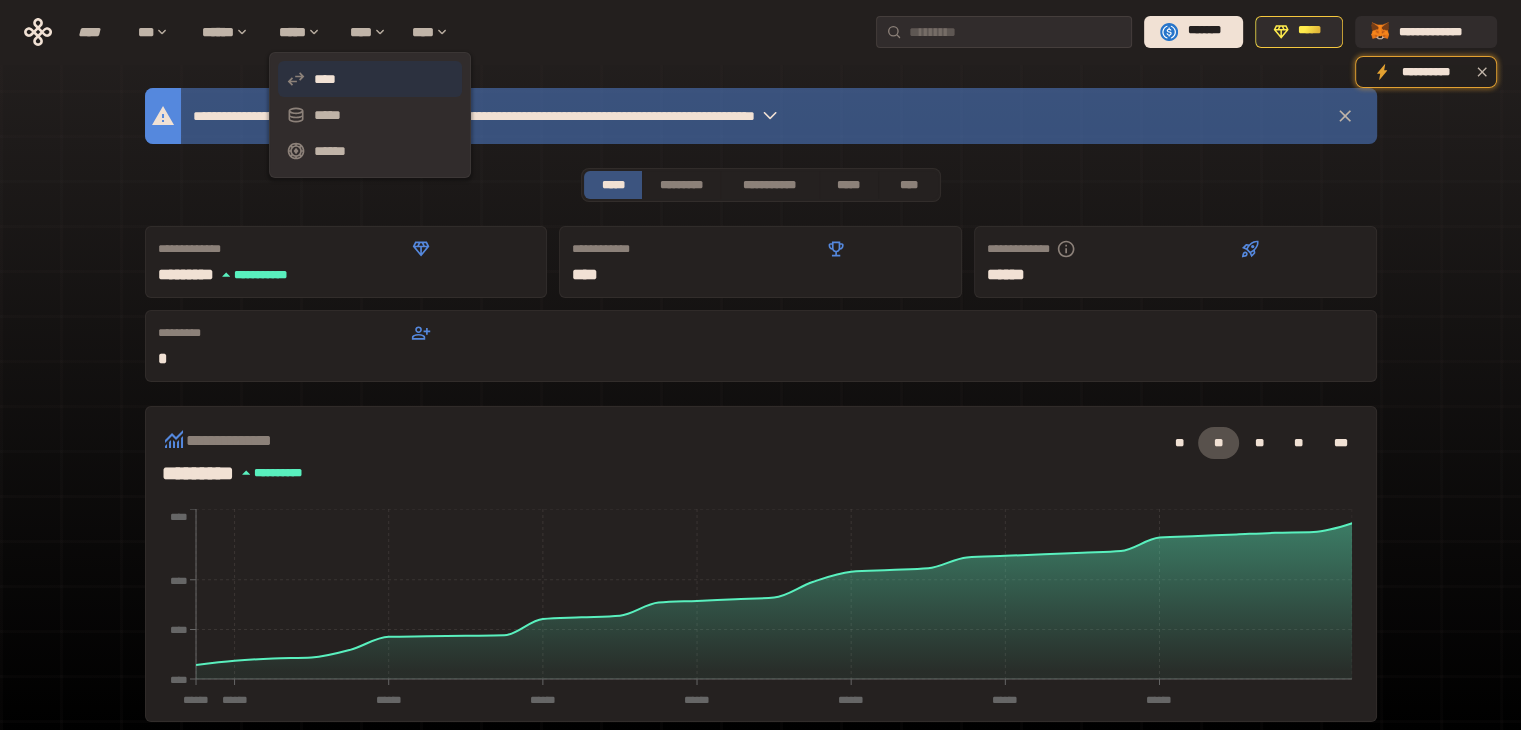 click on "****" at bounding box center (370, 79) 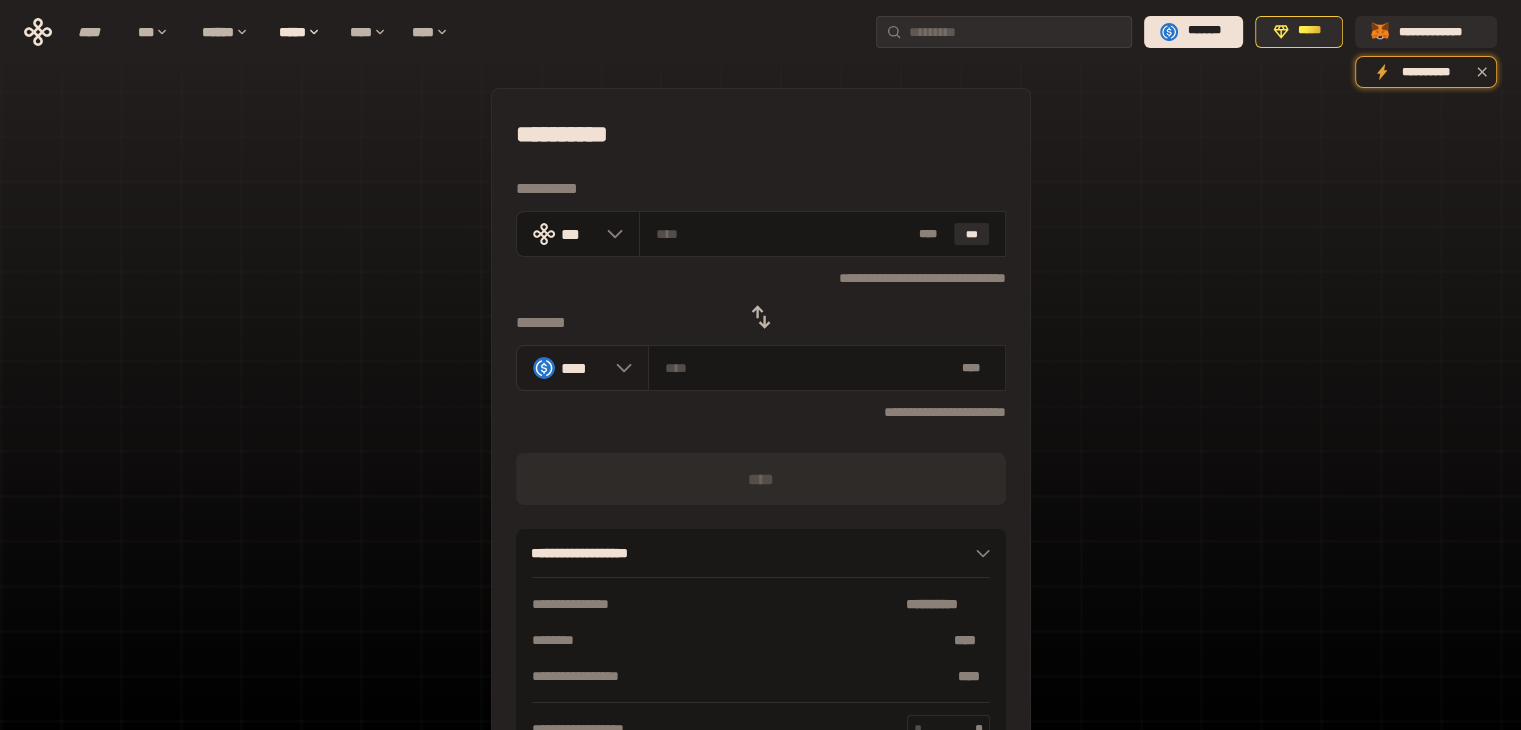 click 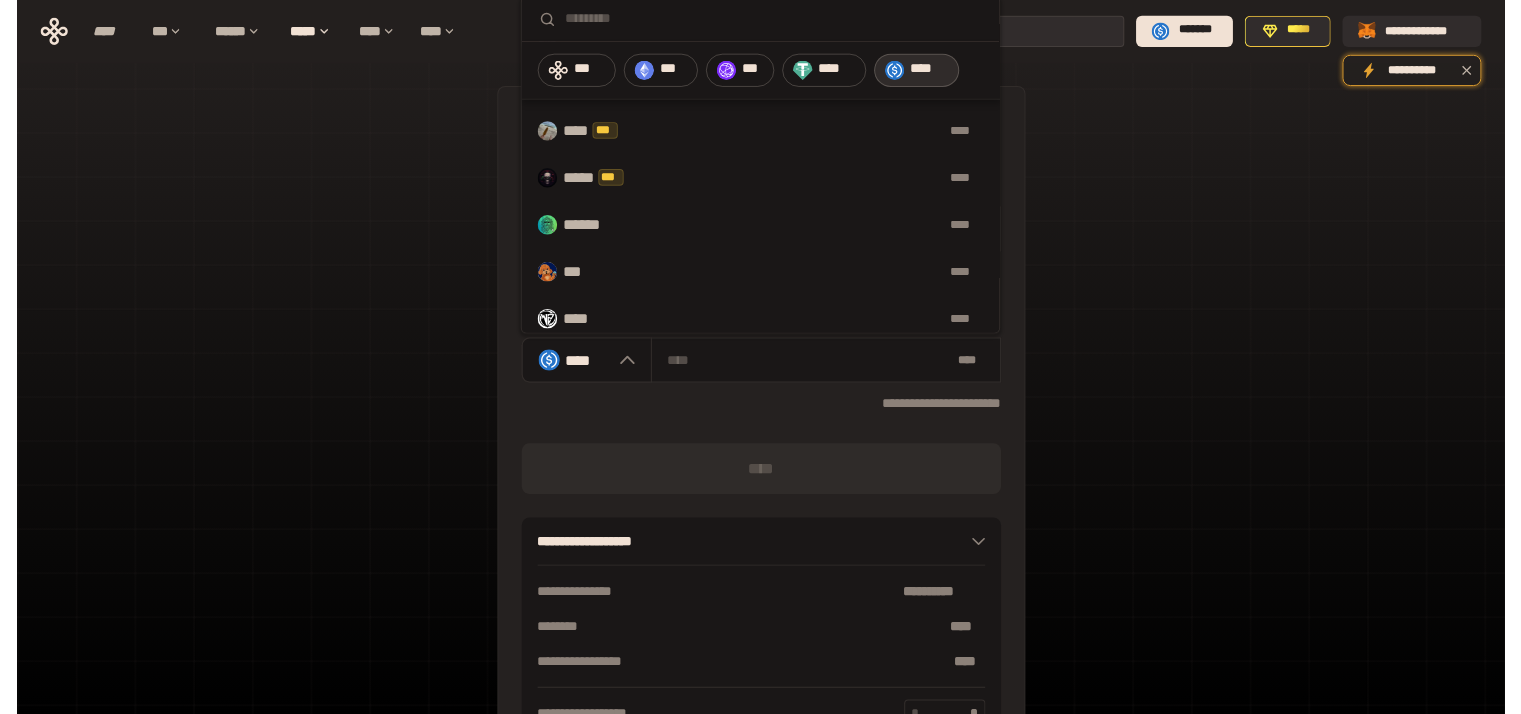 scroll, scrollTop: 232, scrollLeft: 0, axis: vertical 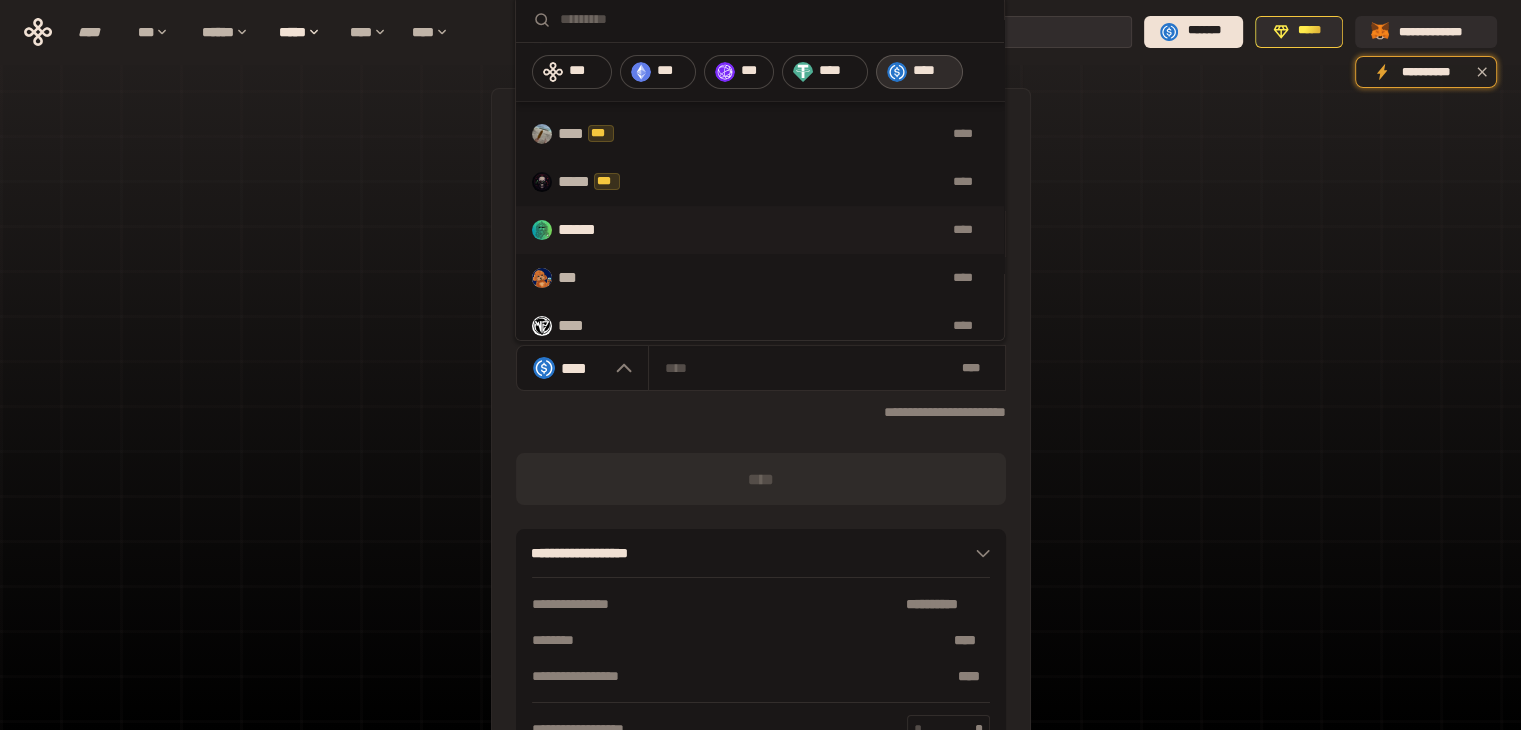 click on "****** ****" at bounding box center [760, 230] 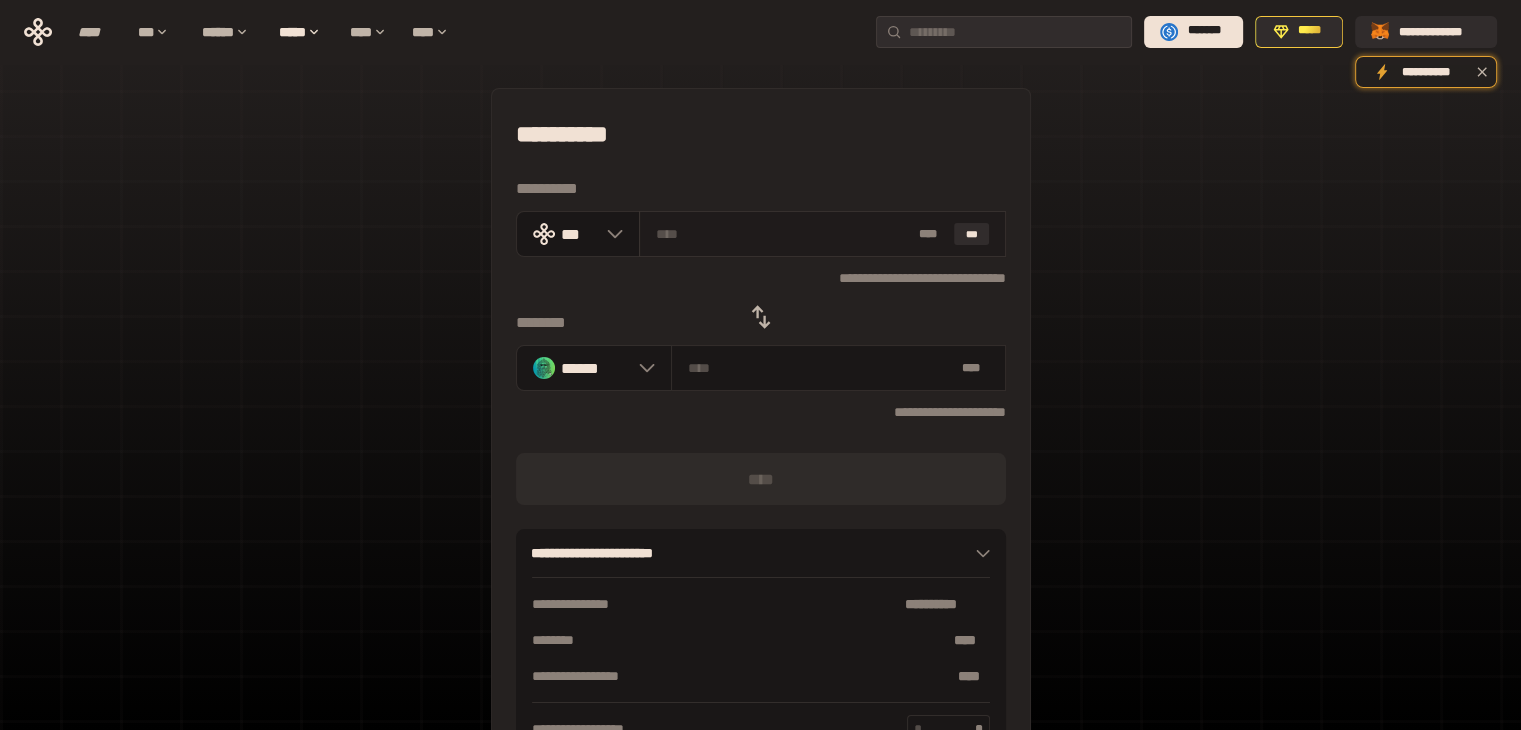 click on "* ** ***" at bounding box center [822, 234] 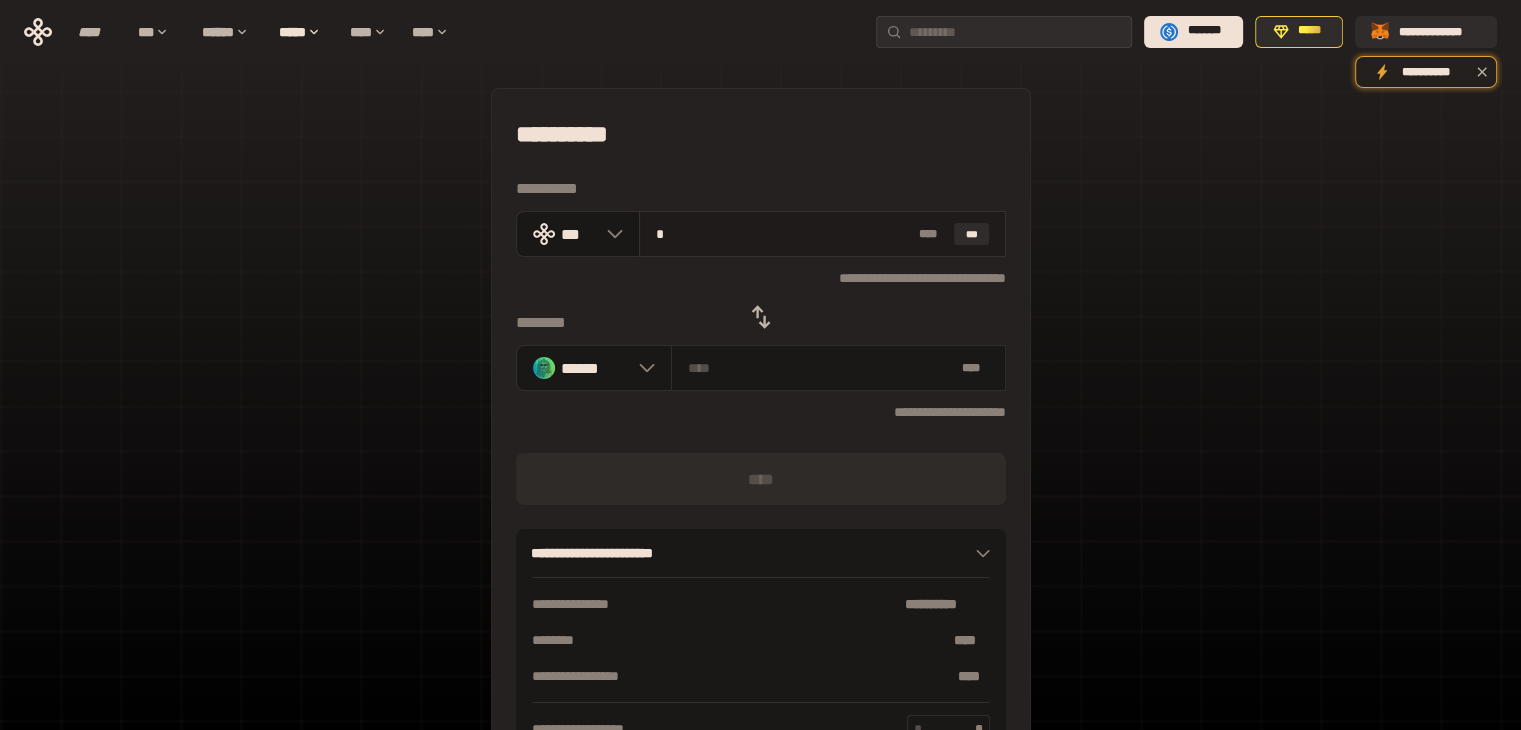 type on "**********" 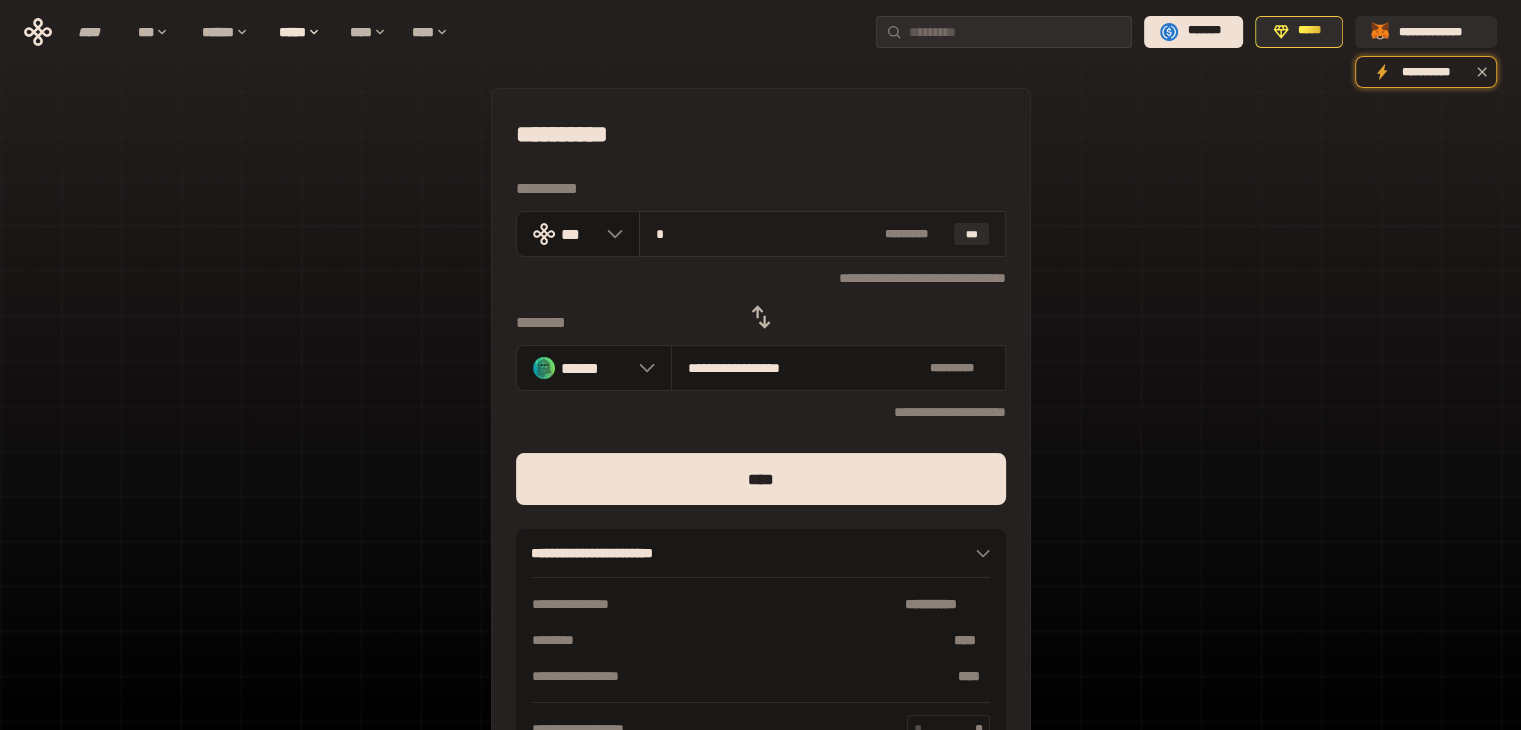 type on "**" 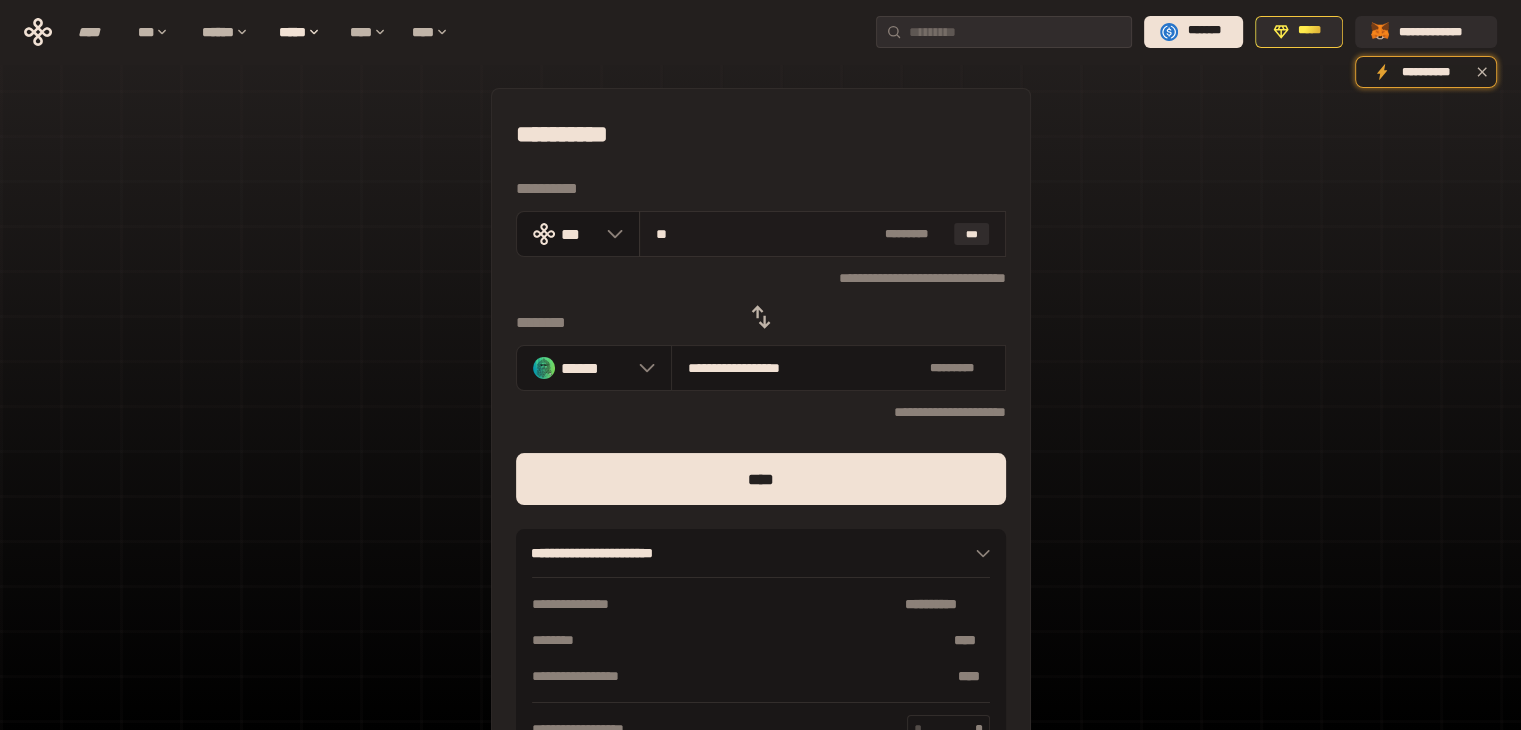 type on "**********" 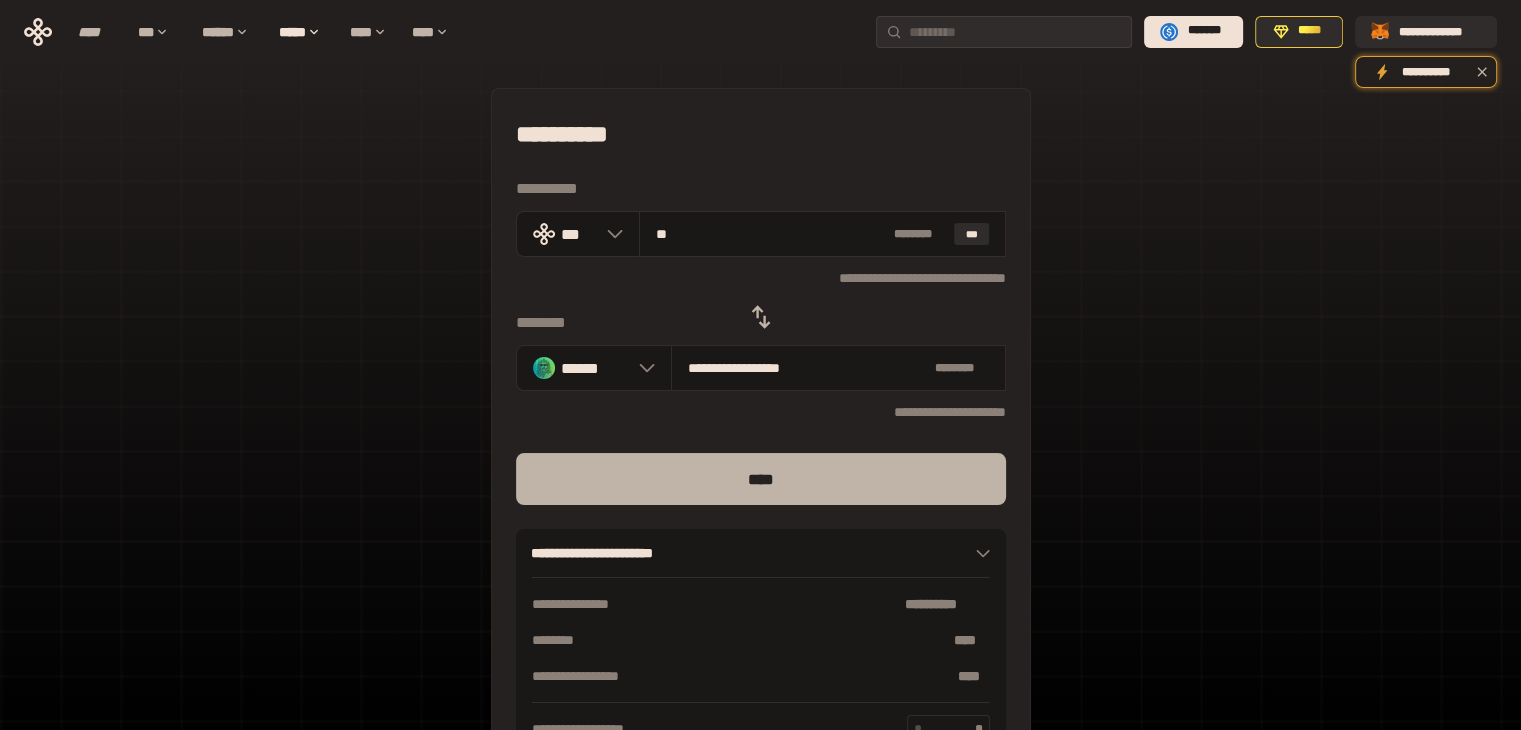 type on "**" 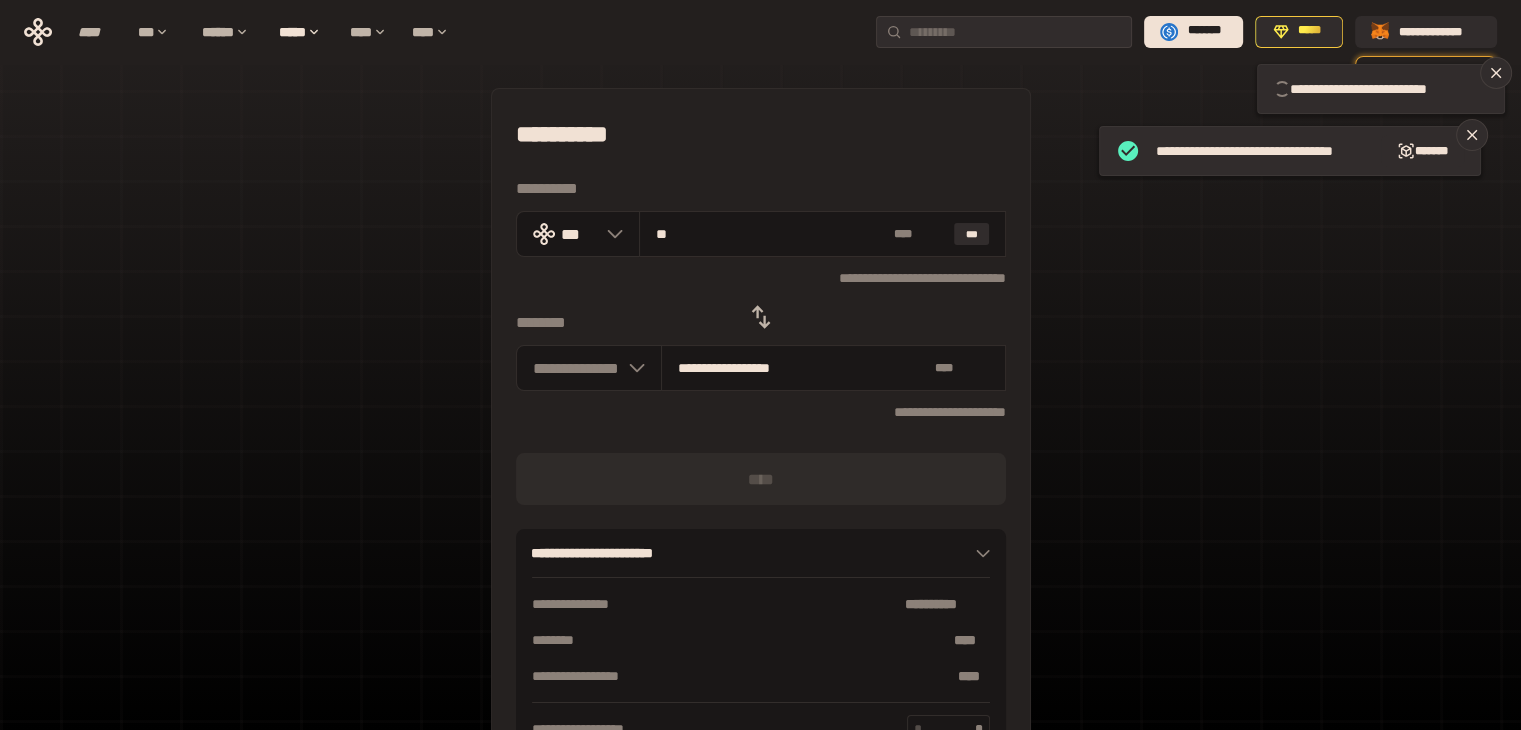 type 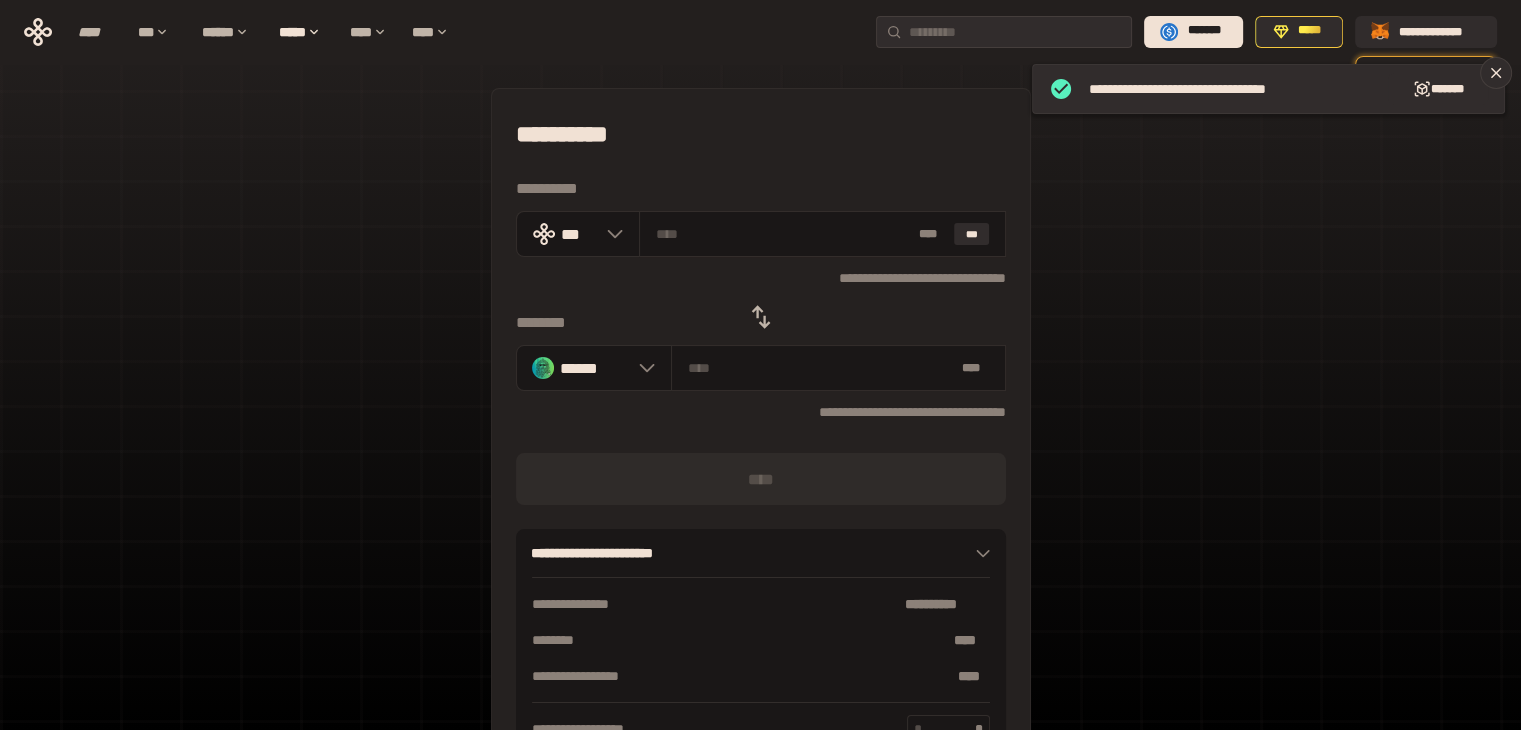 click 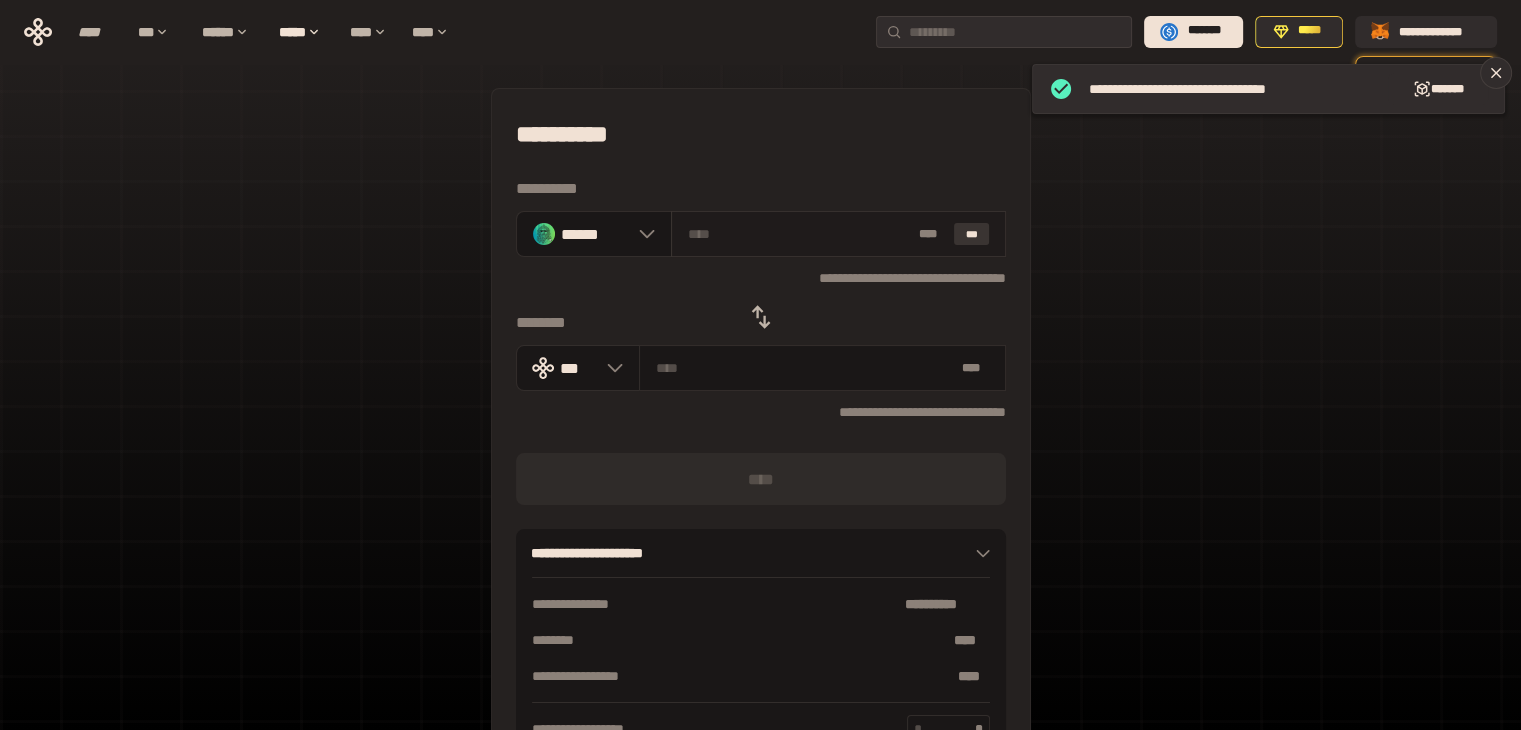 click on "***" at bounding box center [972, 234] 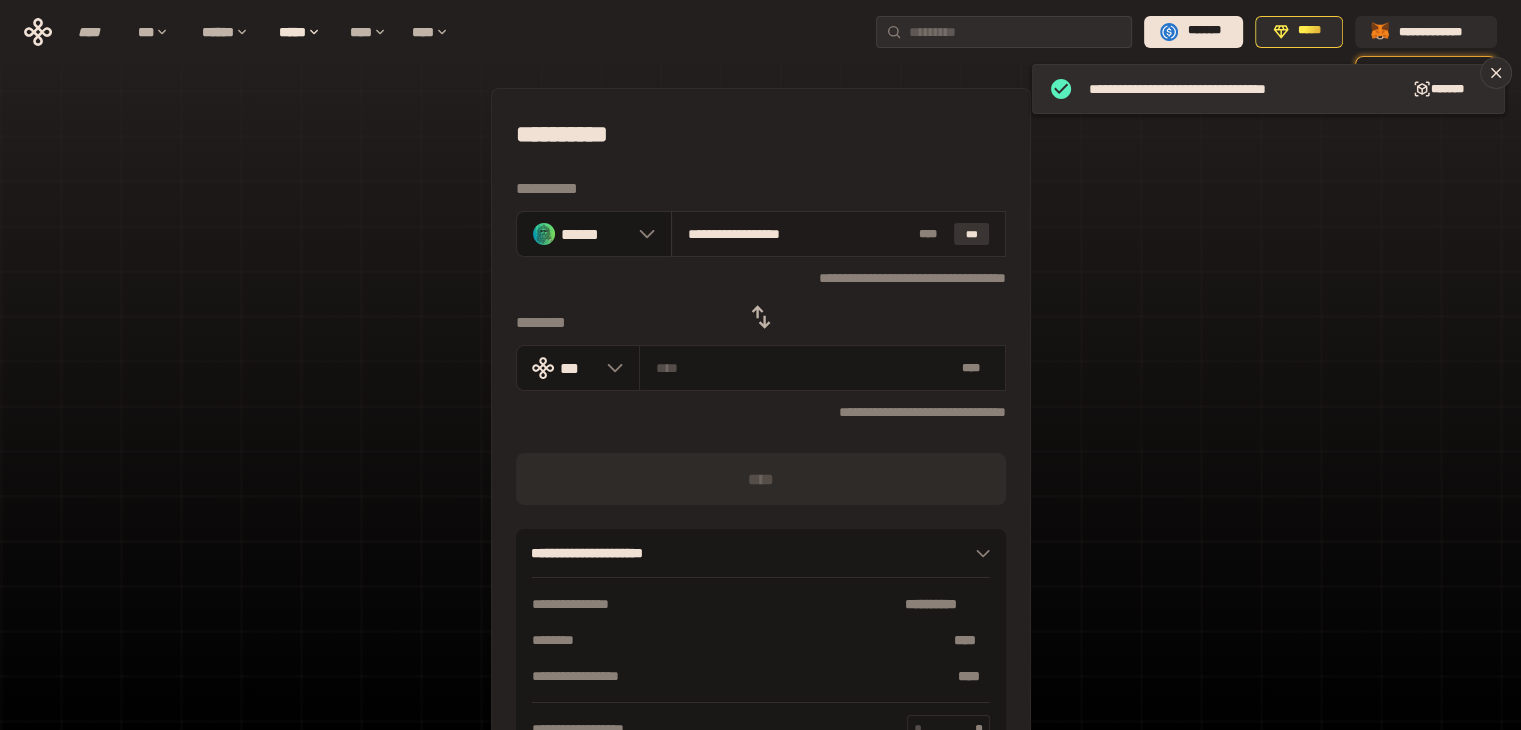 type on "**********" 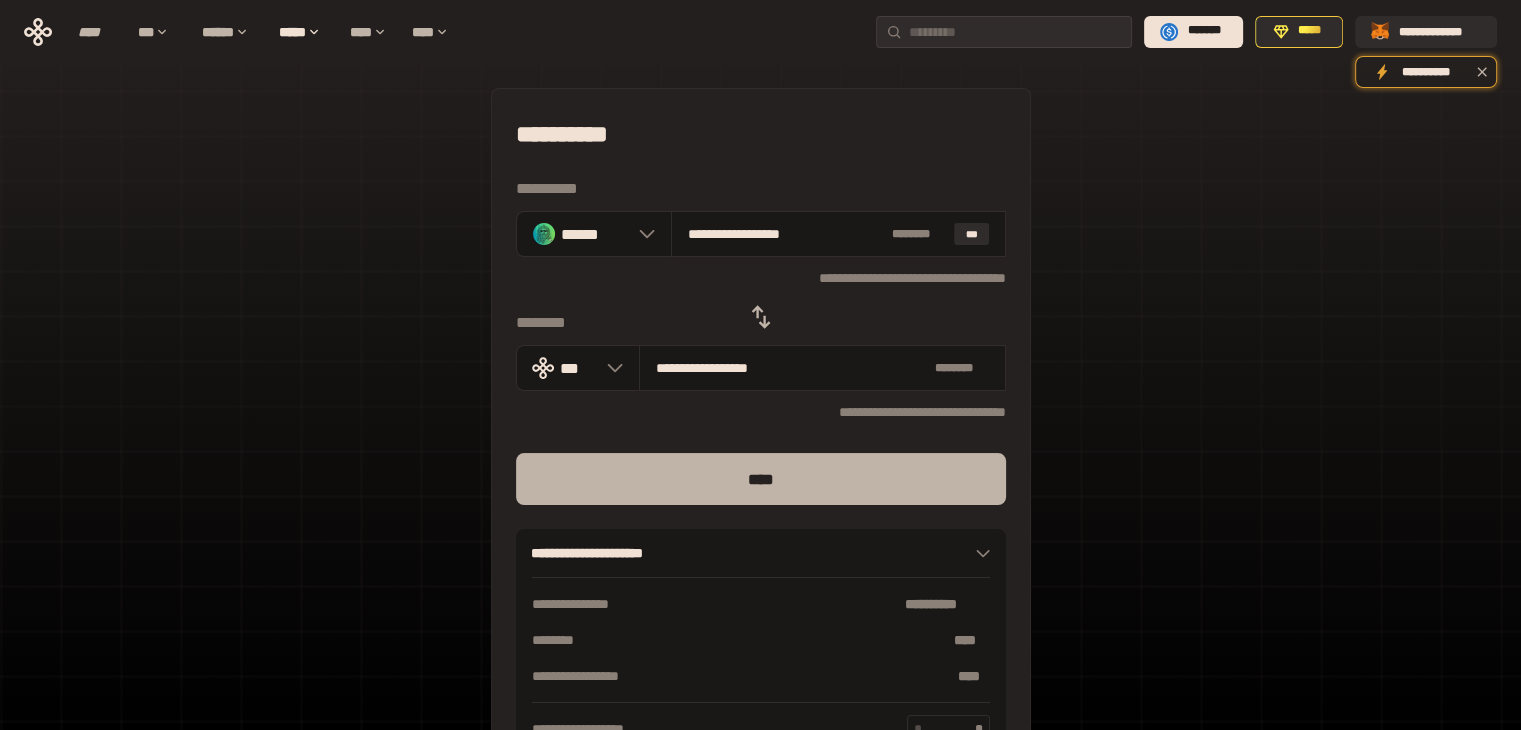 click on "****" at bounding box center (761, 479) 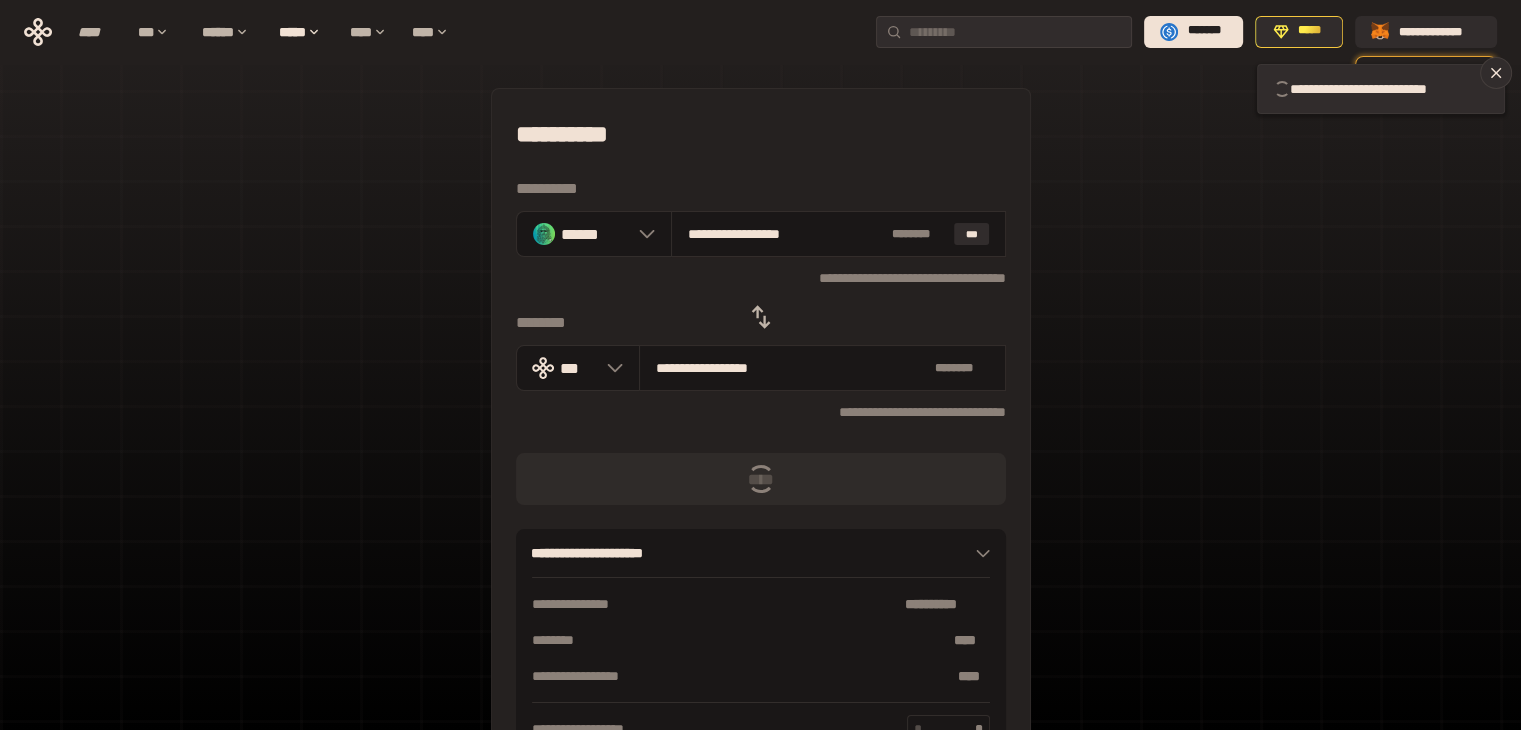 type 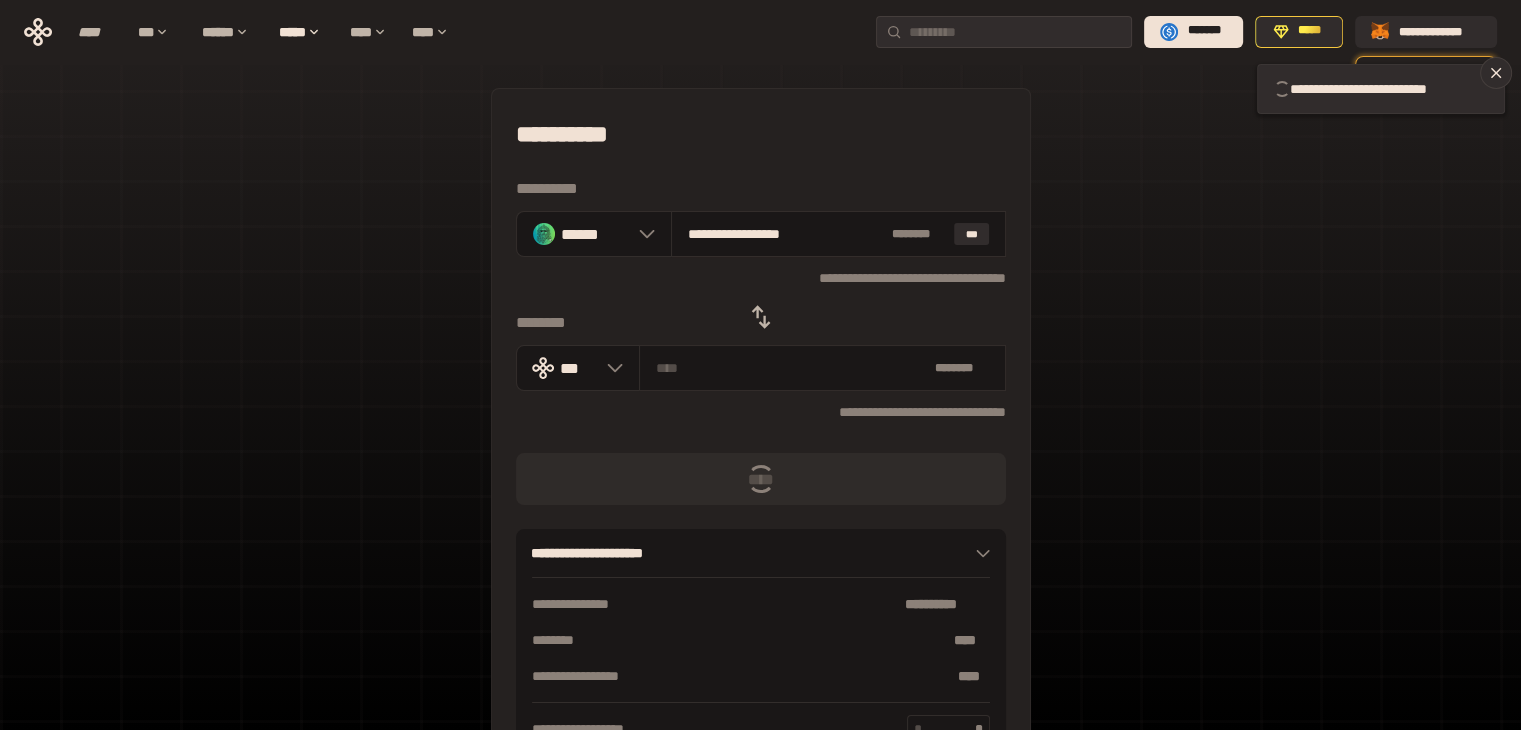 type 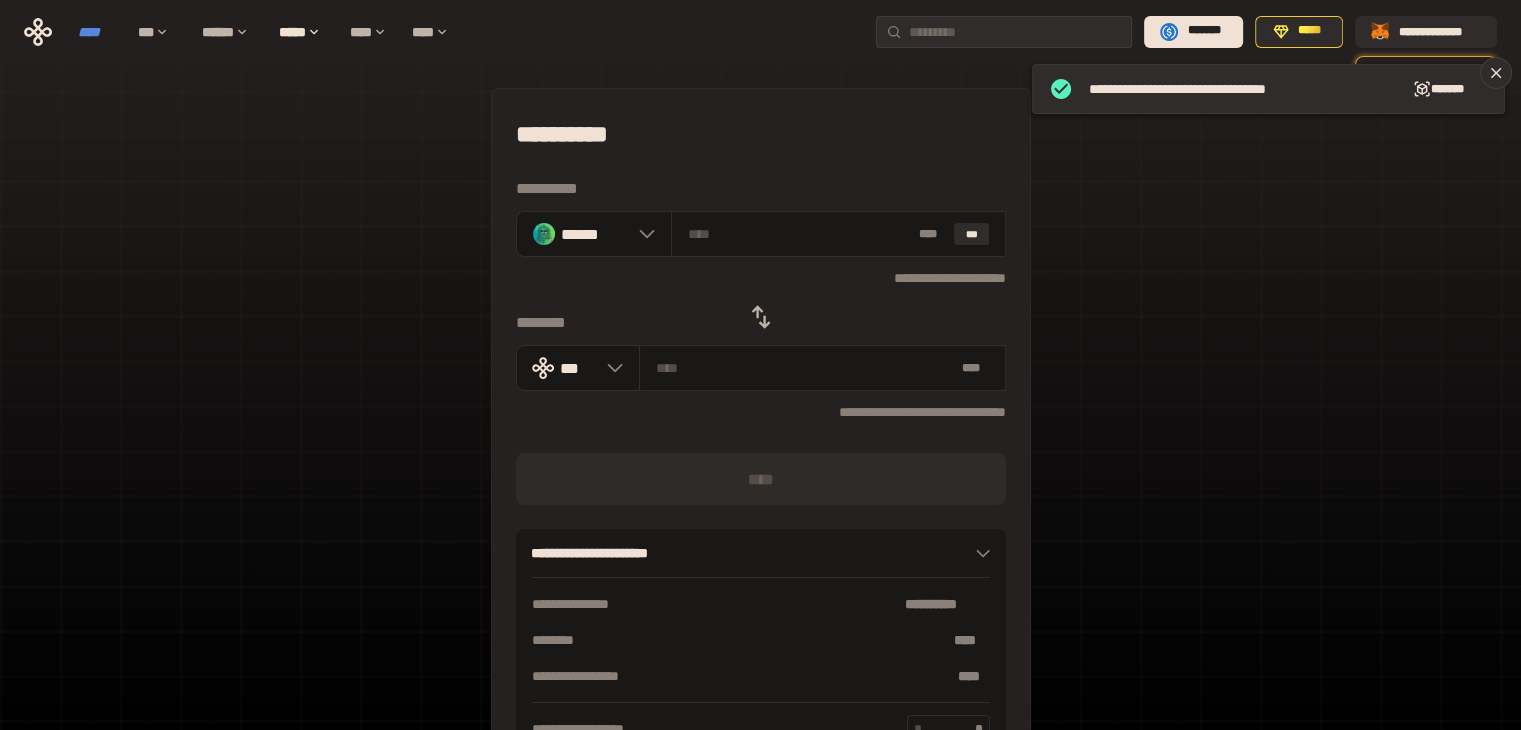 click on "****" at bounding box center (98, 32) 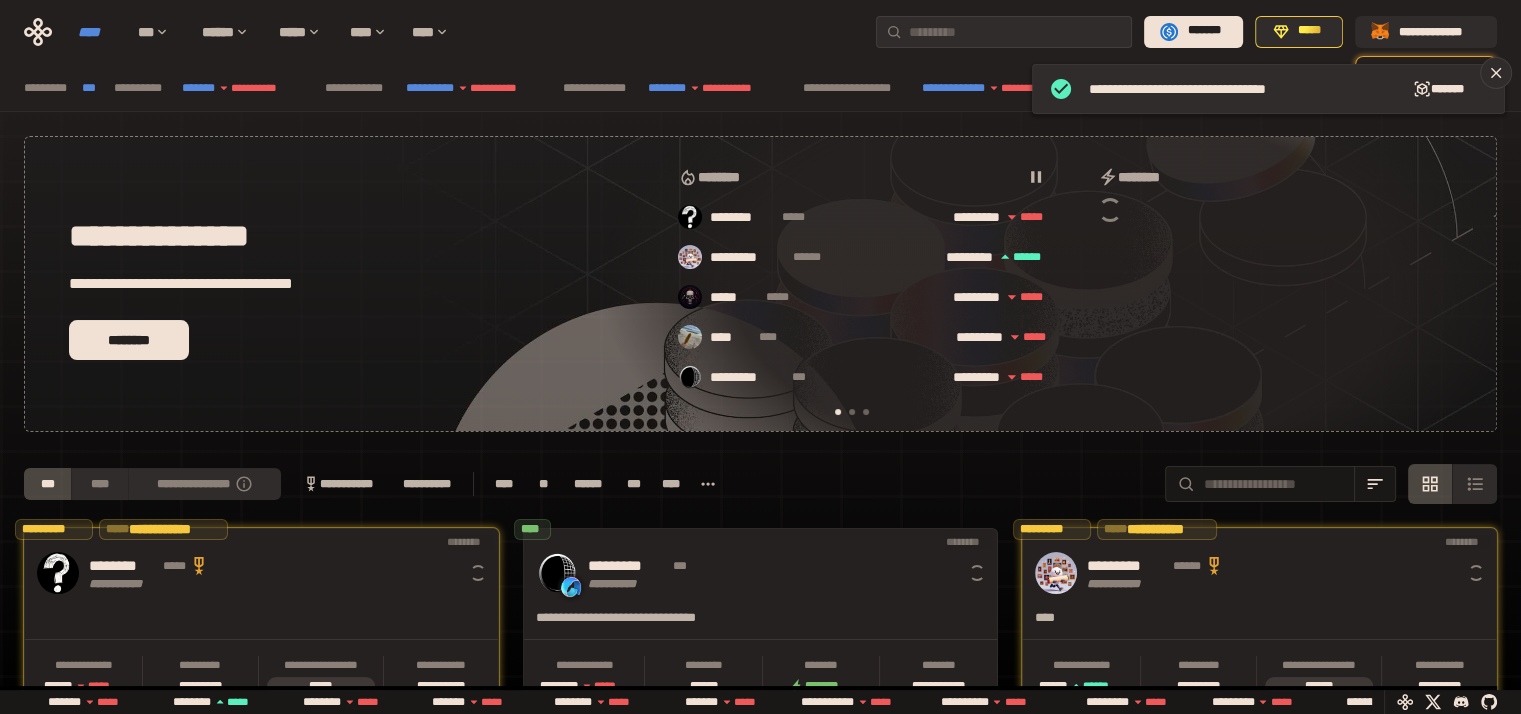 scroll, scrollTop: 0, scrollLeft: 16, axis: horizontal 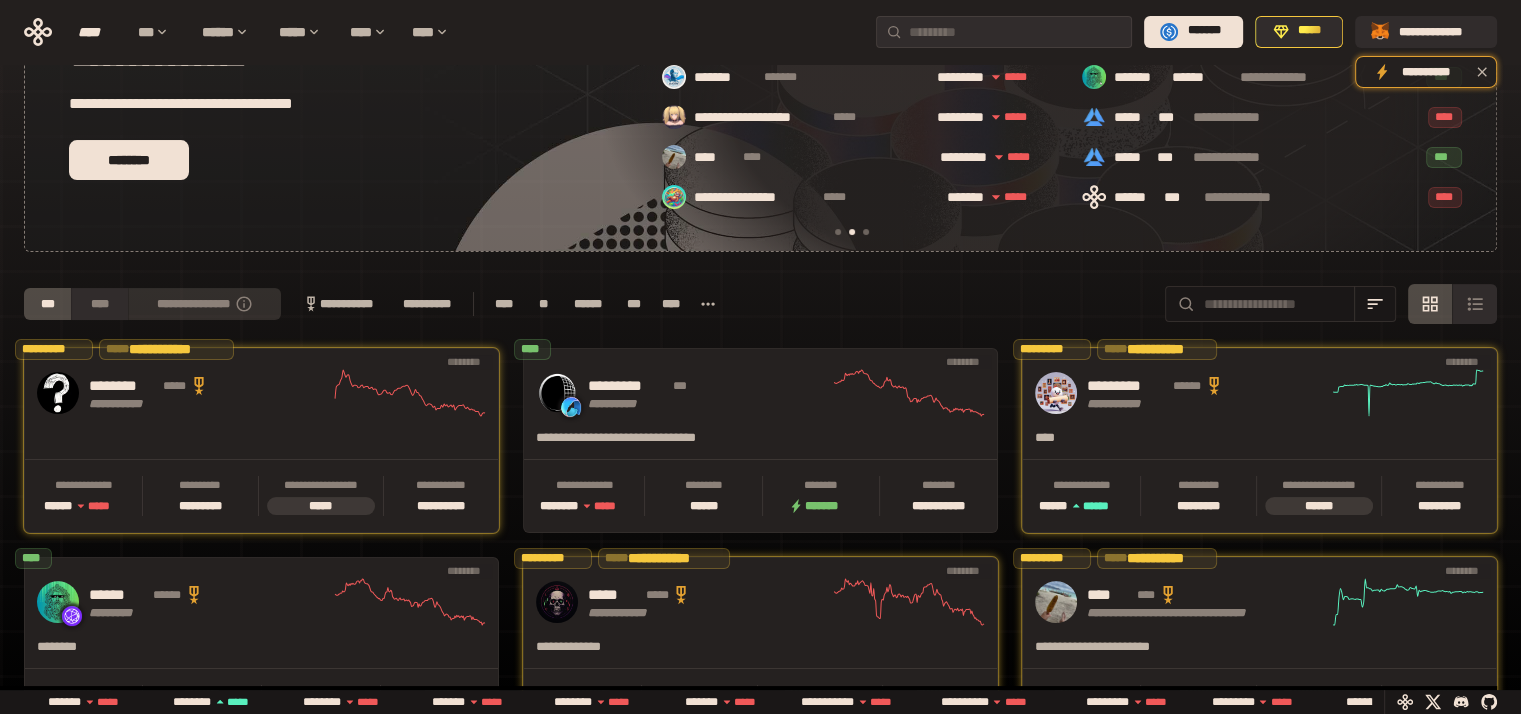 click on "**********" at bounding box center (204, 304) 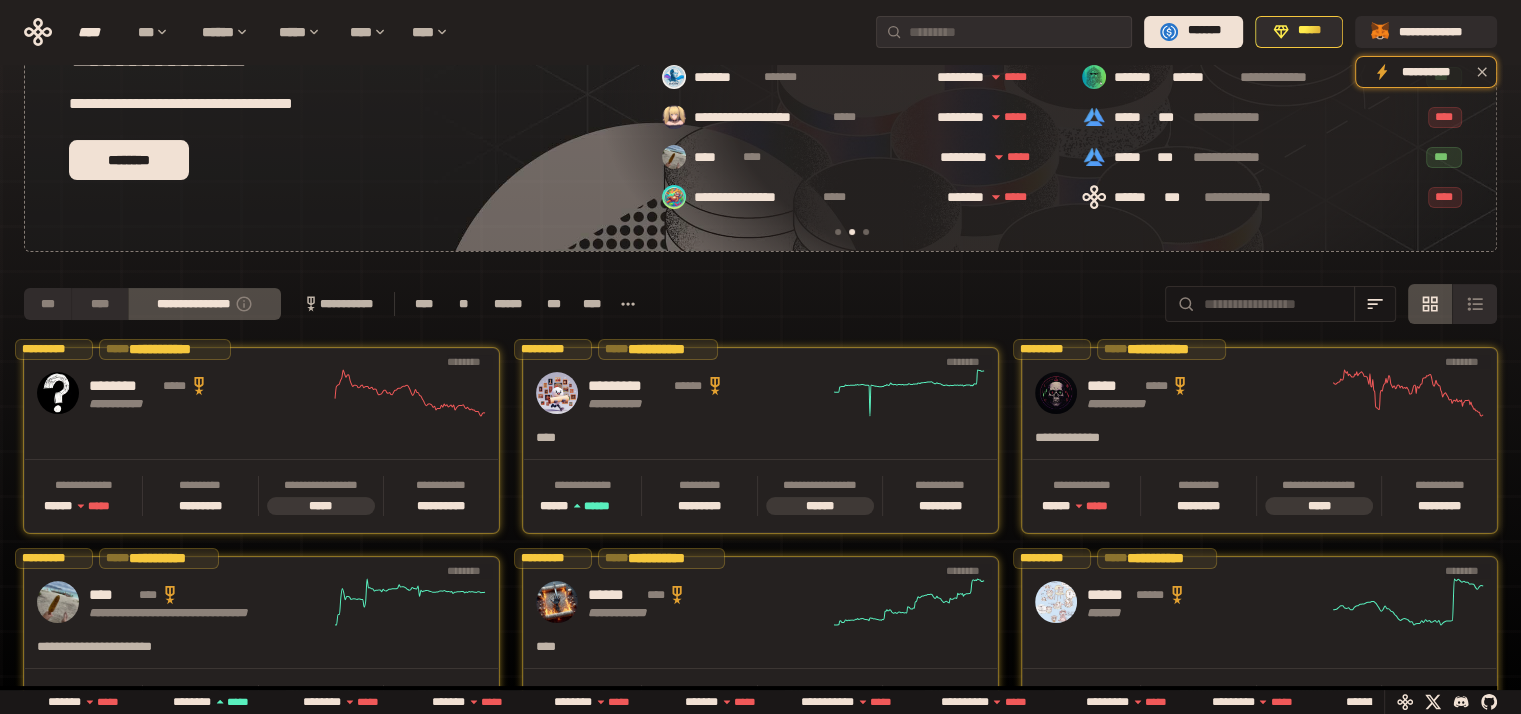 click on "**********" at bounding box center [337, 304] 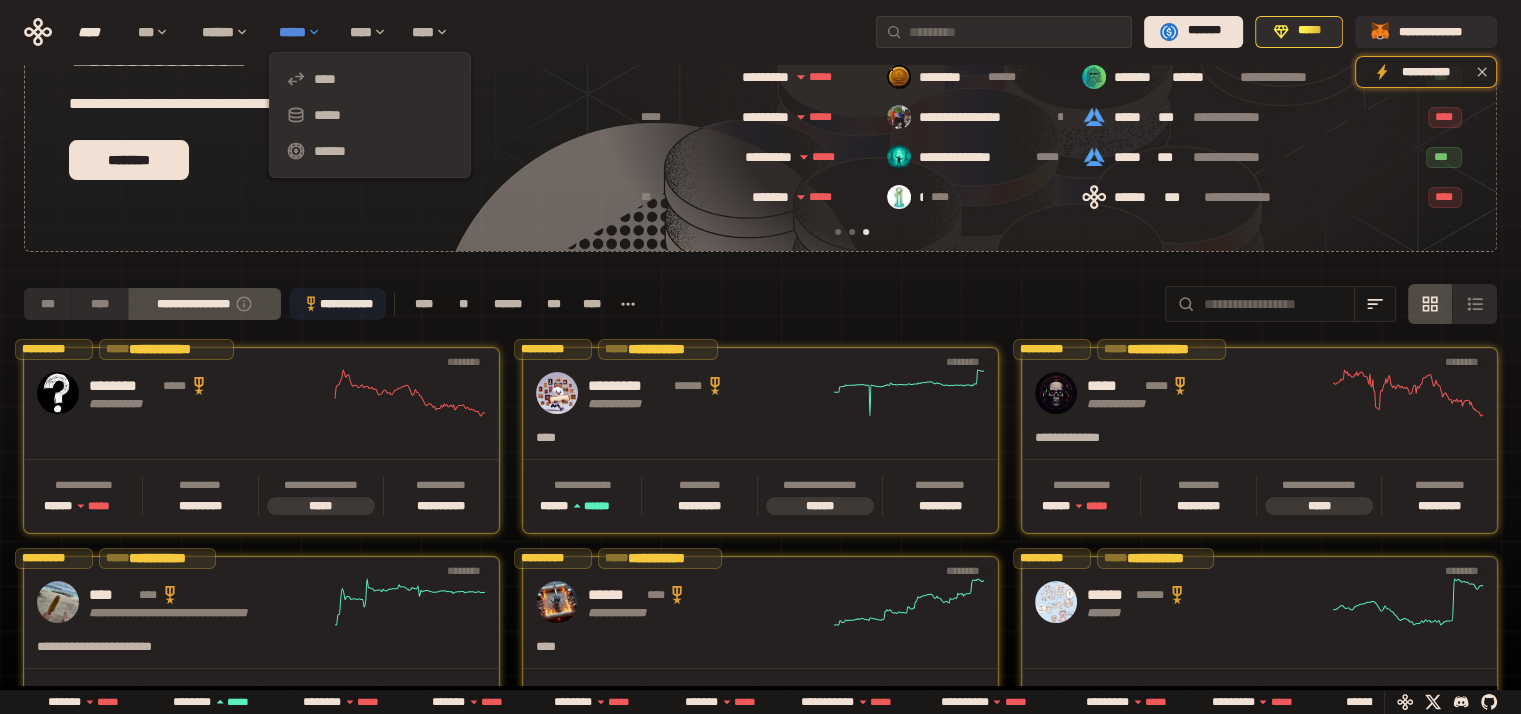 scroll, scrollTop: 0, scrollLeft: 856, axis: horizontal 